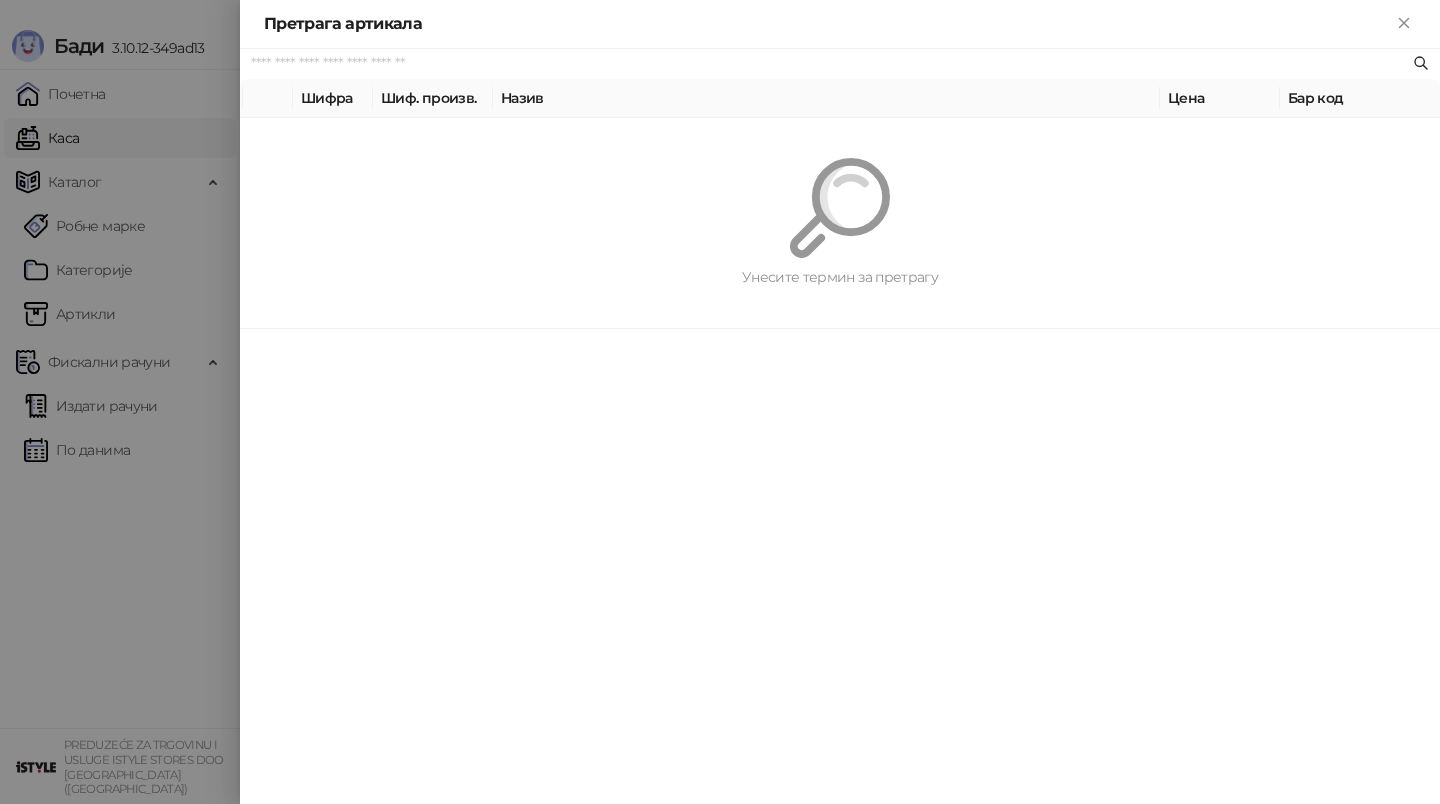 scroll, scrollTop: 0, scrollLeft: 0, axis: both 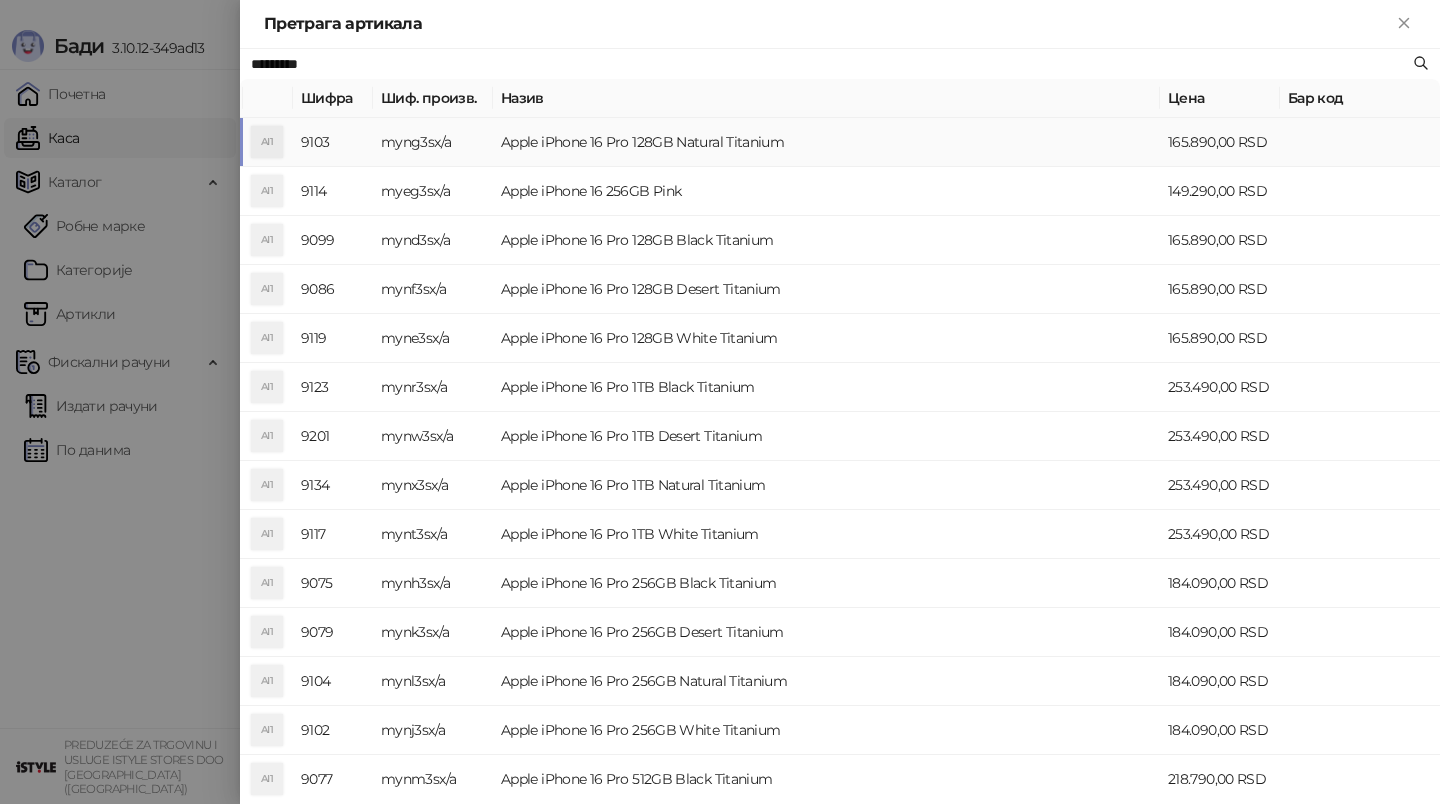 click on "Apple iPhone 16 Pro 128GB Natural Titanium" at bounding box center (826, 142) 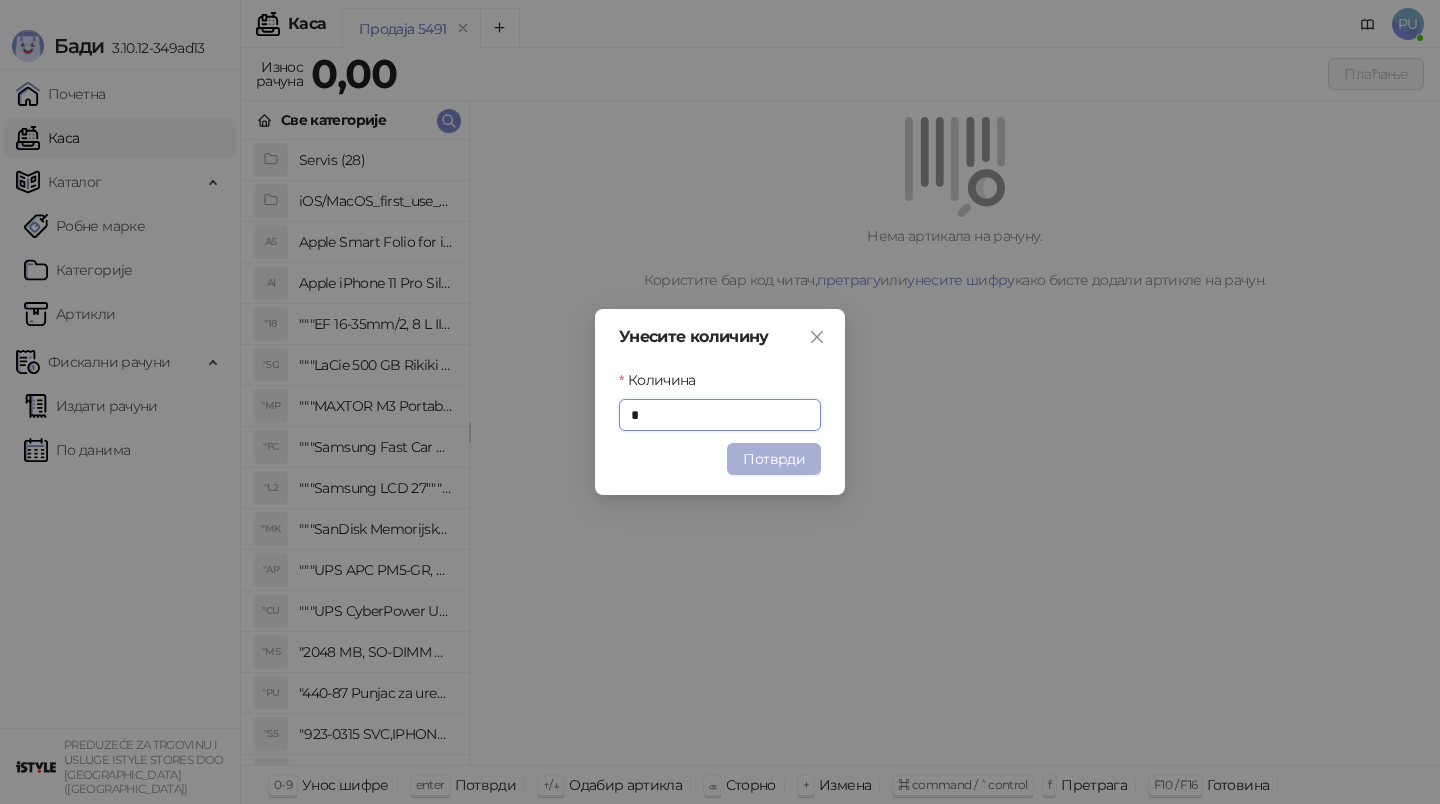 click on "Потврди" at bounding box center [774, 459] 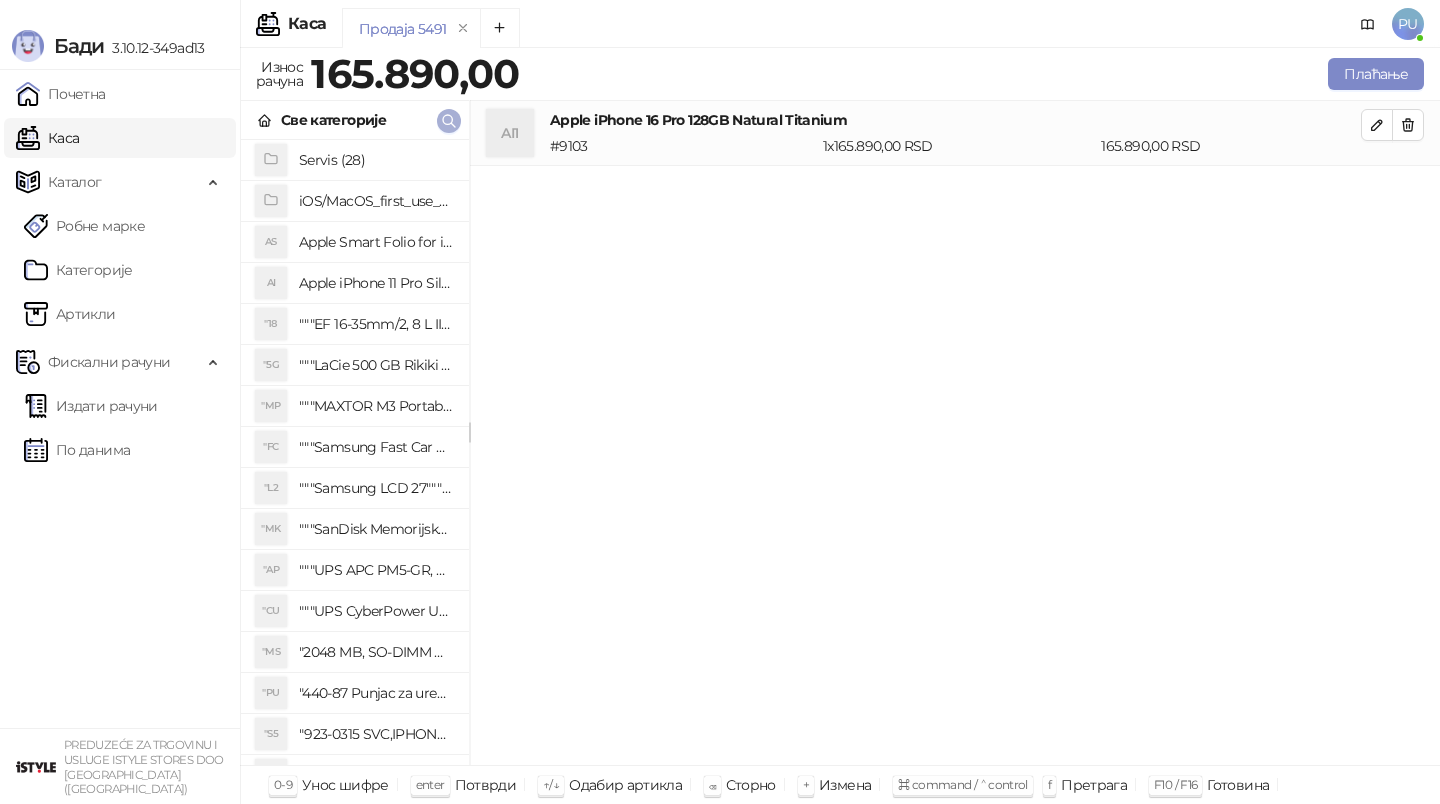 click at bounding box center (449, 121) 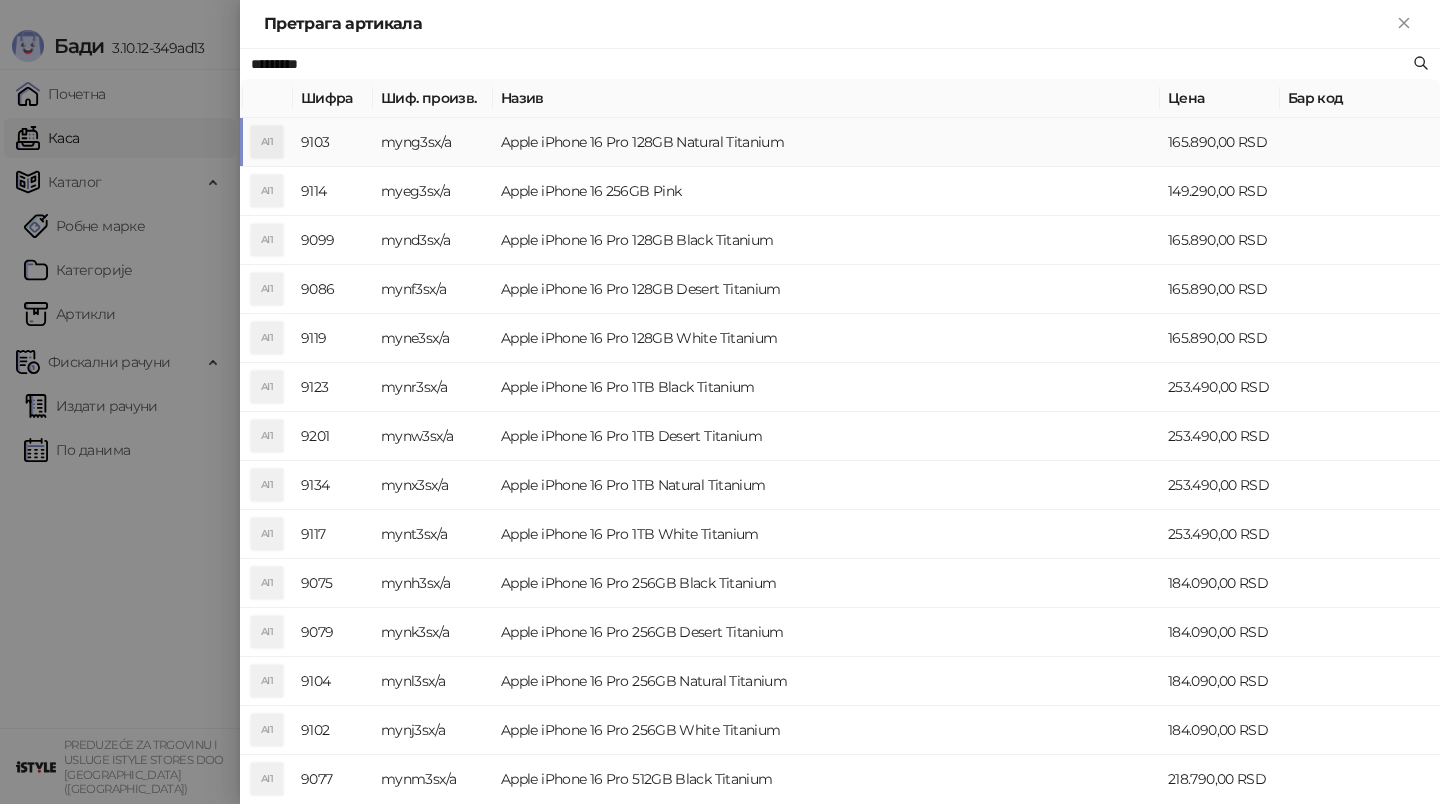 paste on "**********" 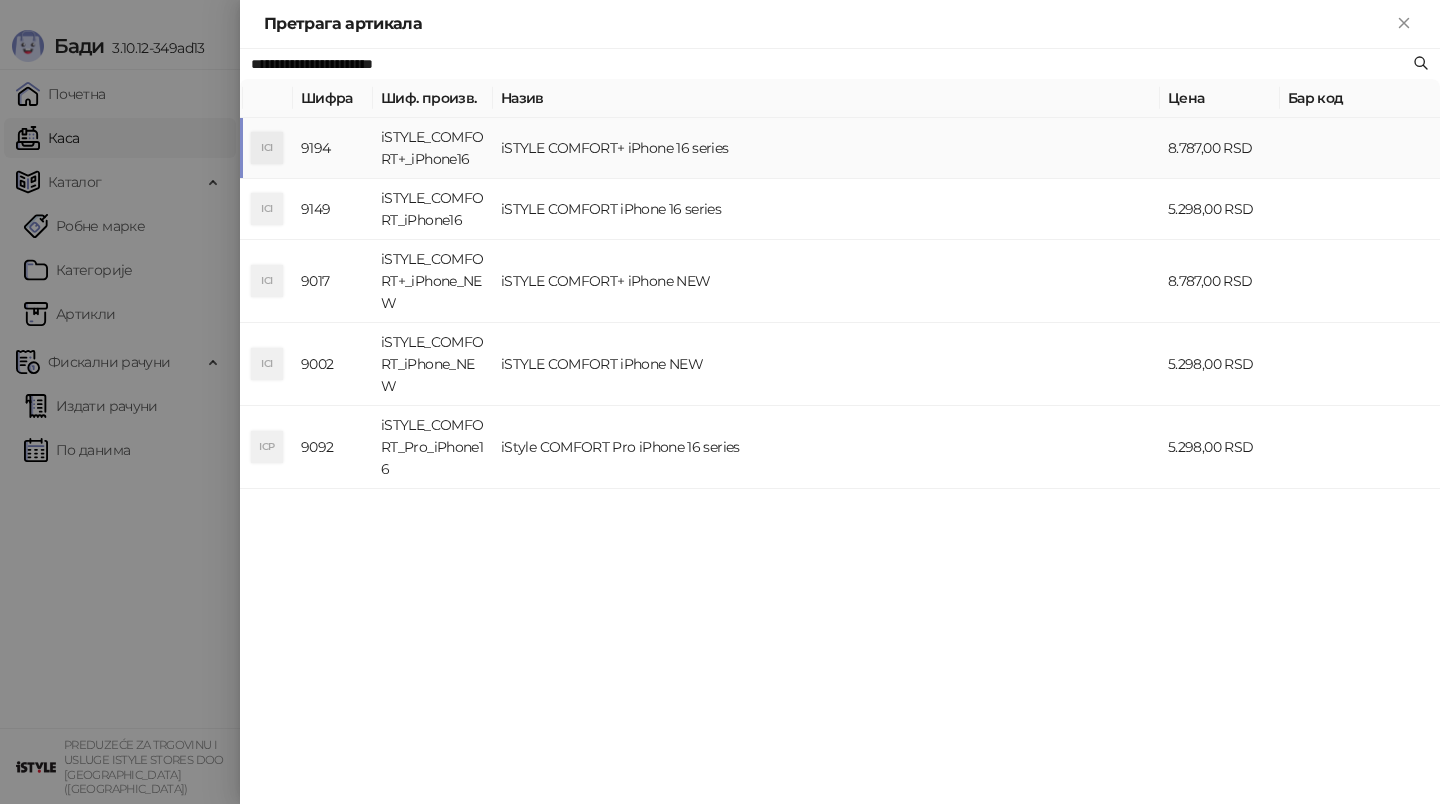 click on "iSTYLE COMFORT+ iPhone 16 series" at bounding box center (826, 148) 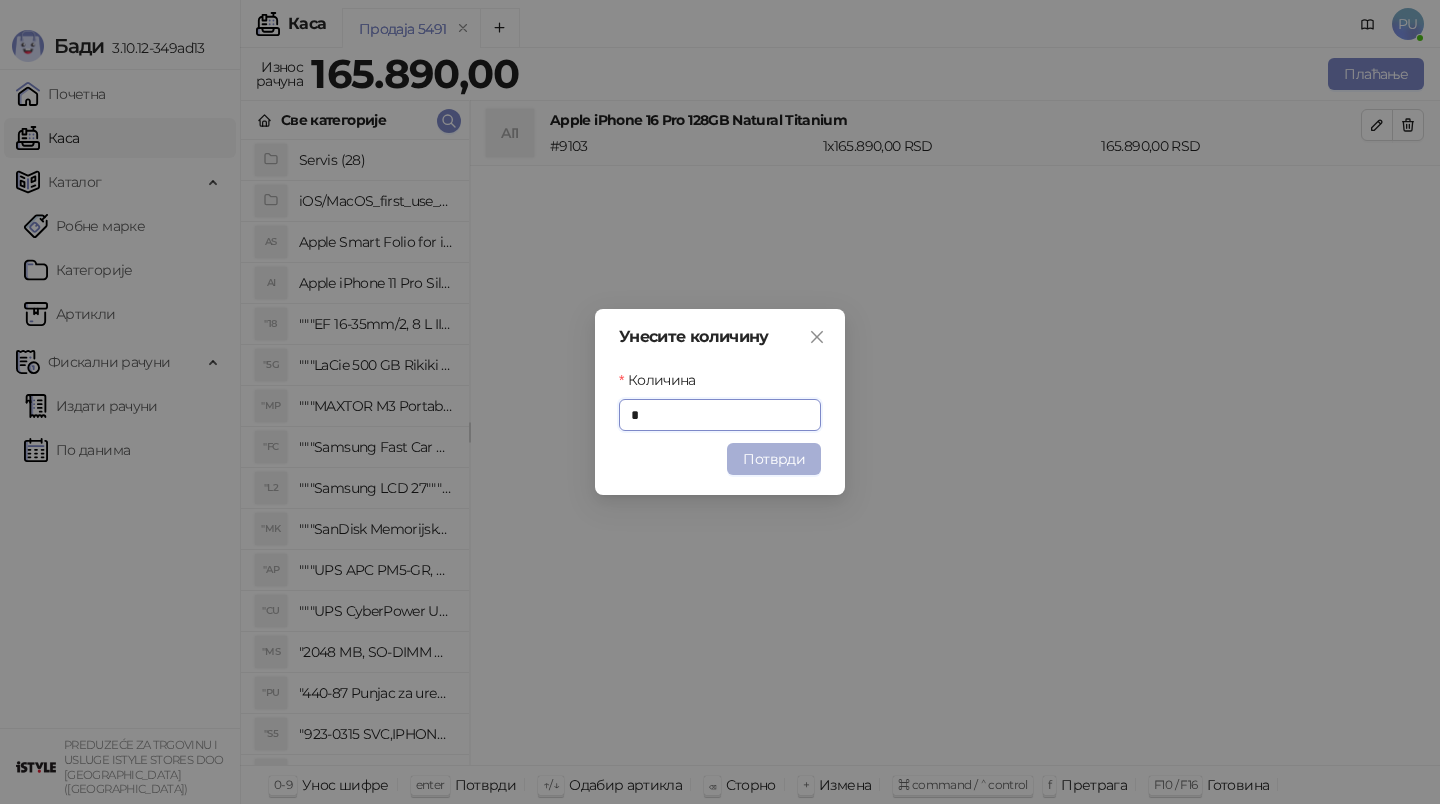 click on "Потврди" at bounding box center (774, 459) 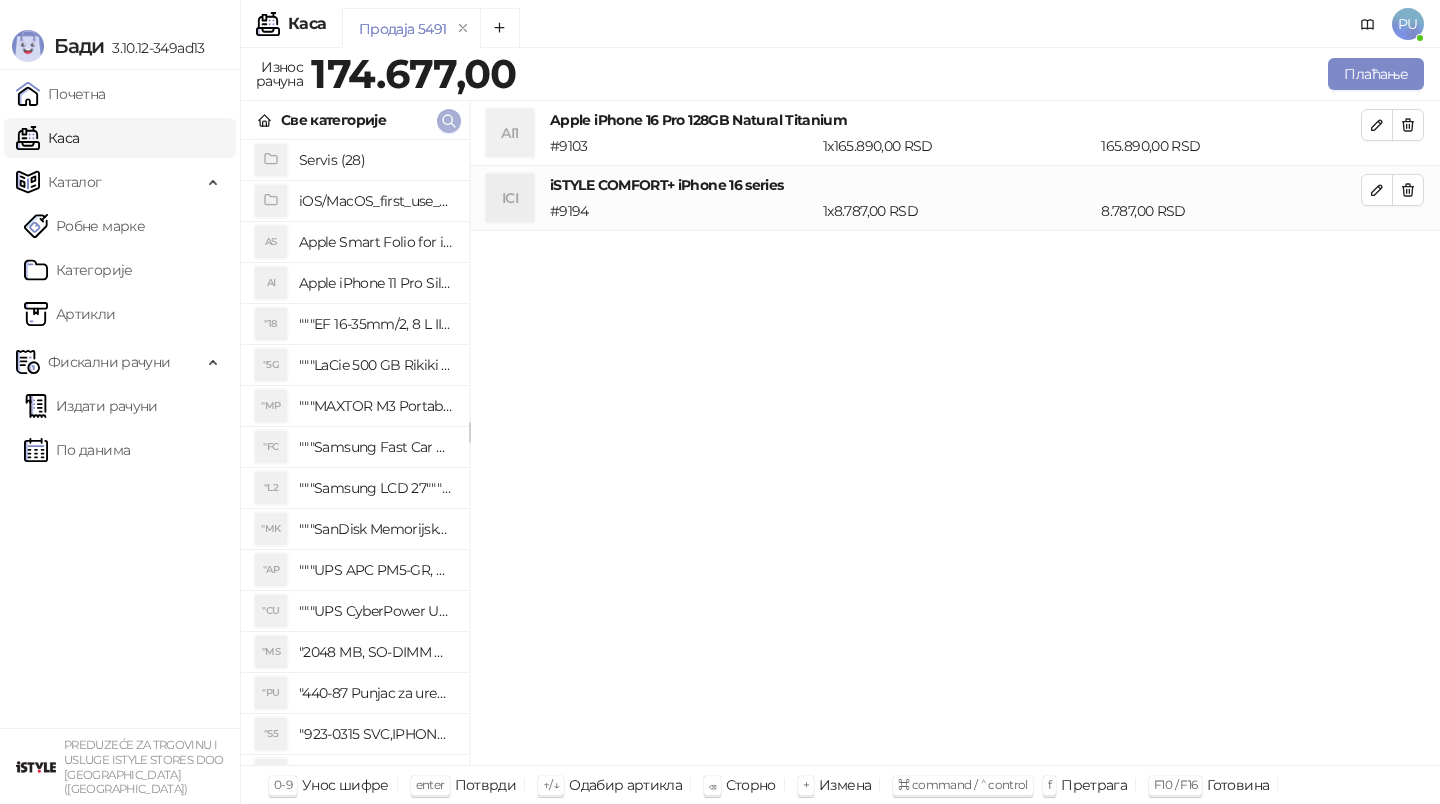 click 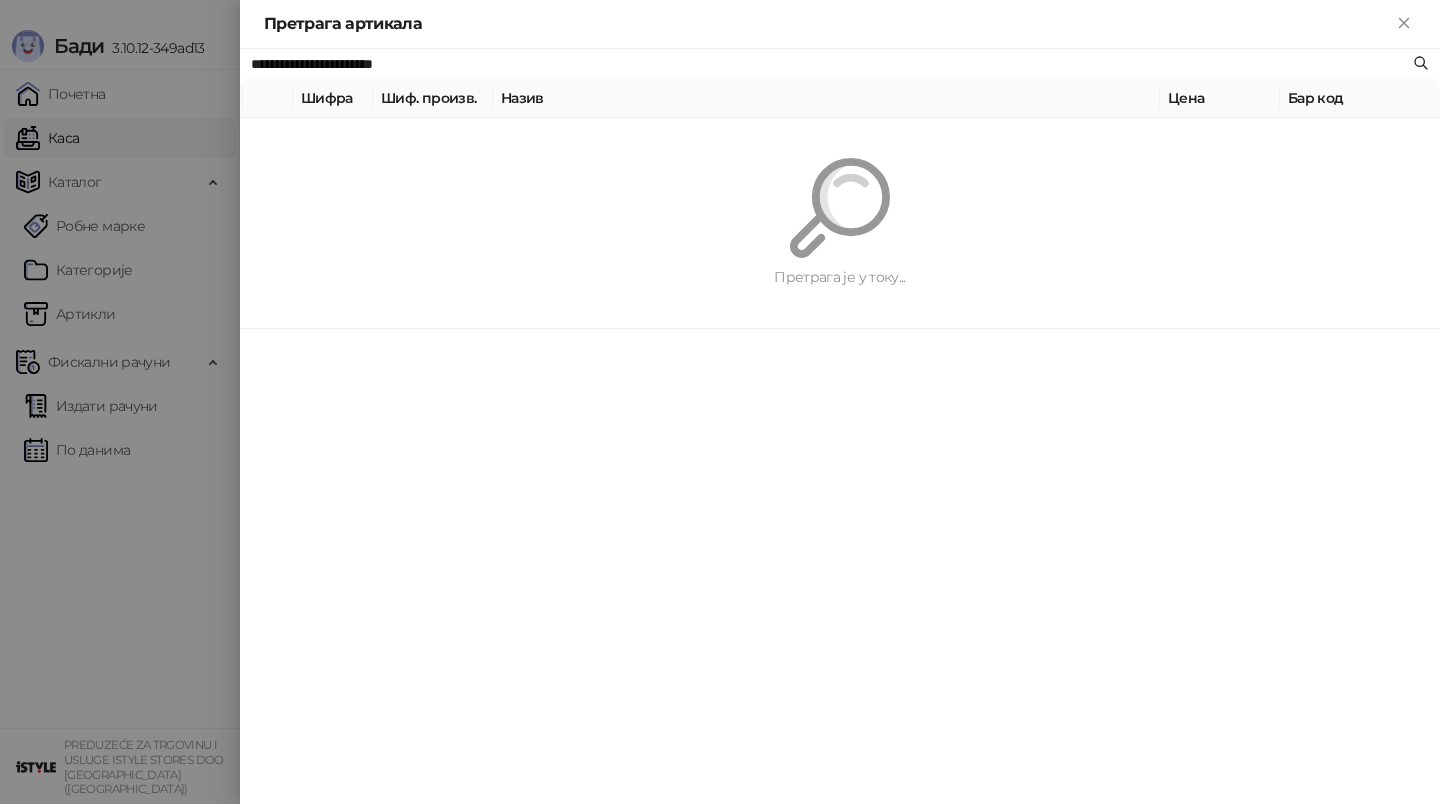 paste 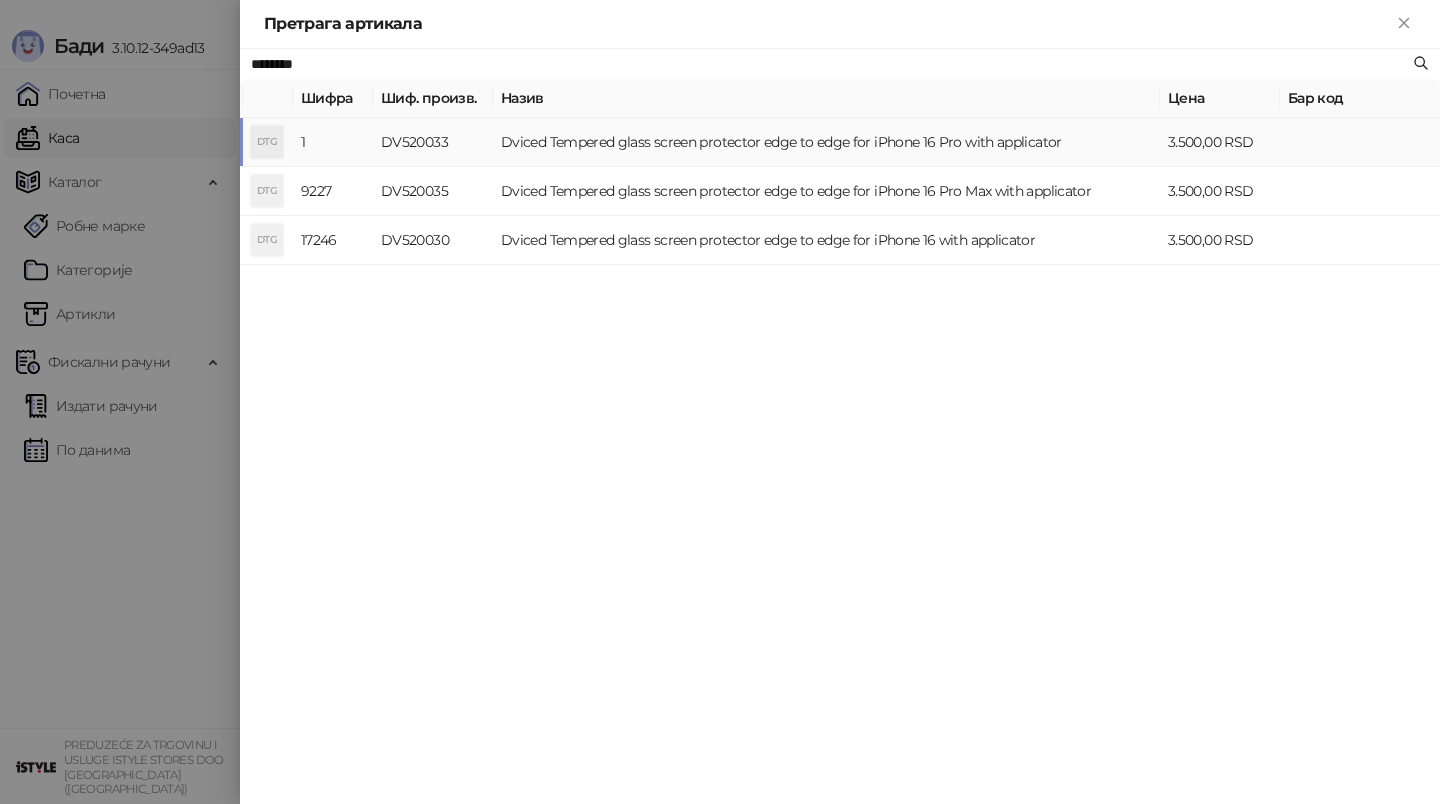 click on "Dviced Tempered glass screen protector edge to edge for iPhone 16 Pro with applicator" at bounding box center [826, 142] 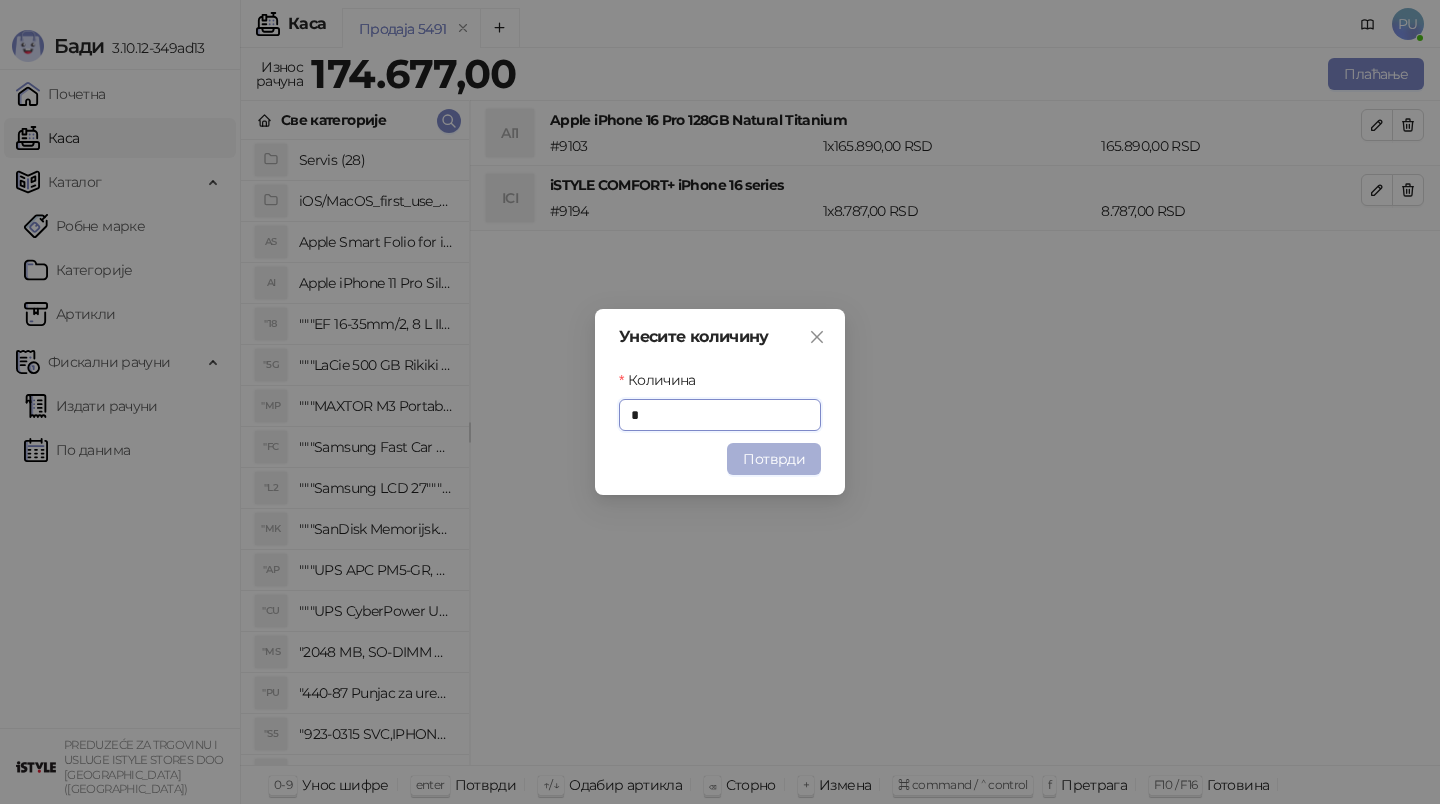 click on "Потврди" at bounding box center (774, 459) 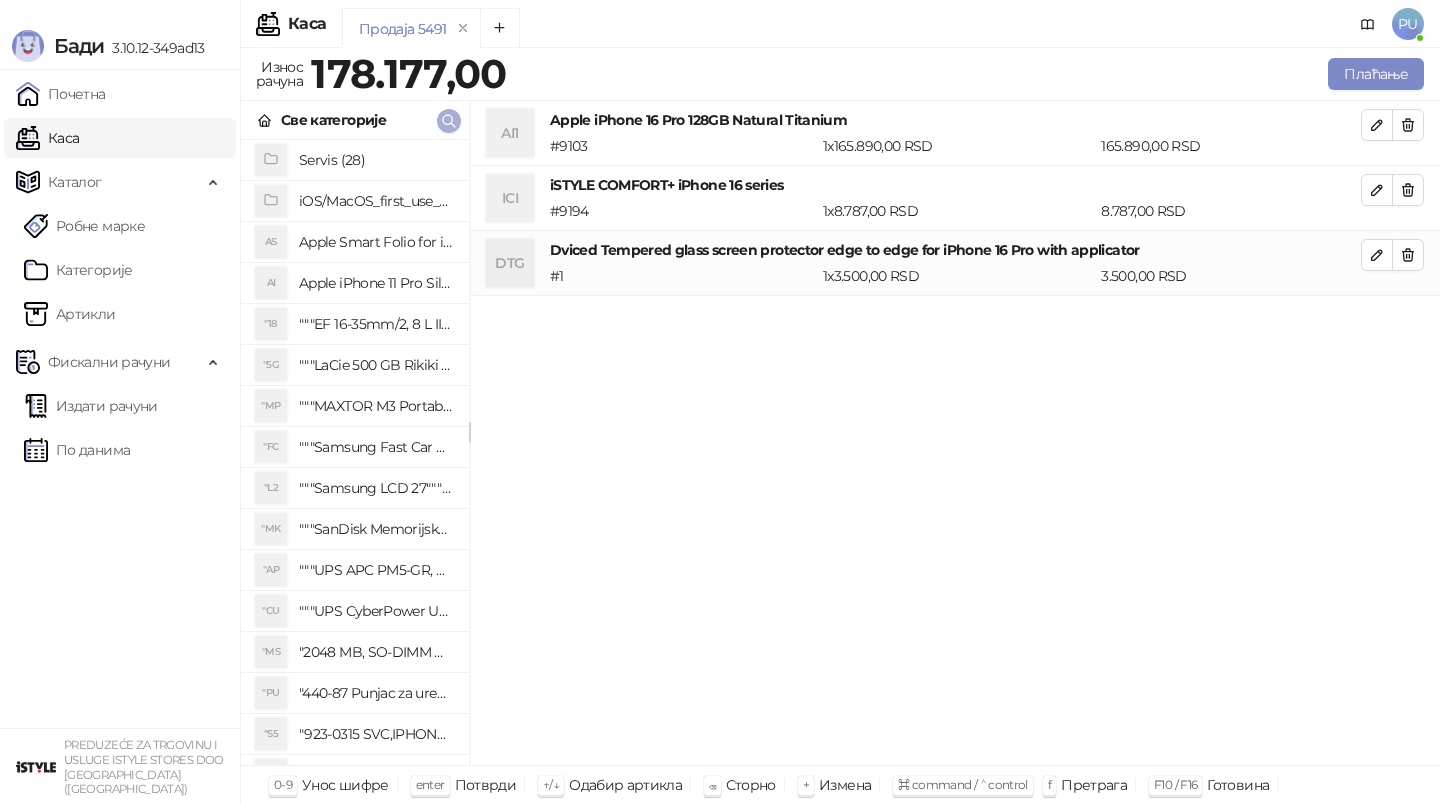 click 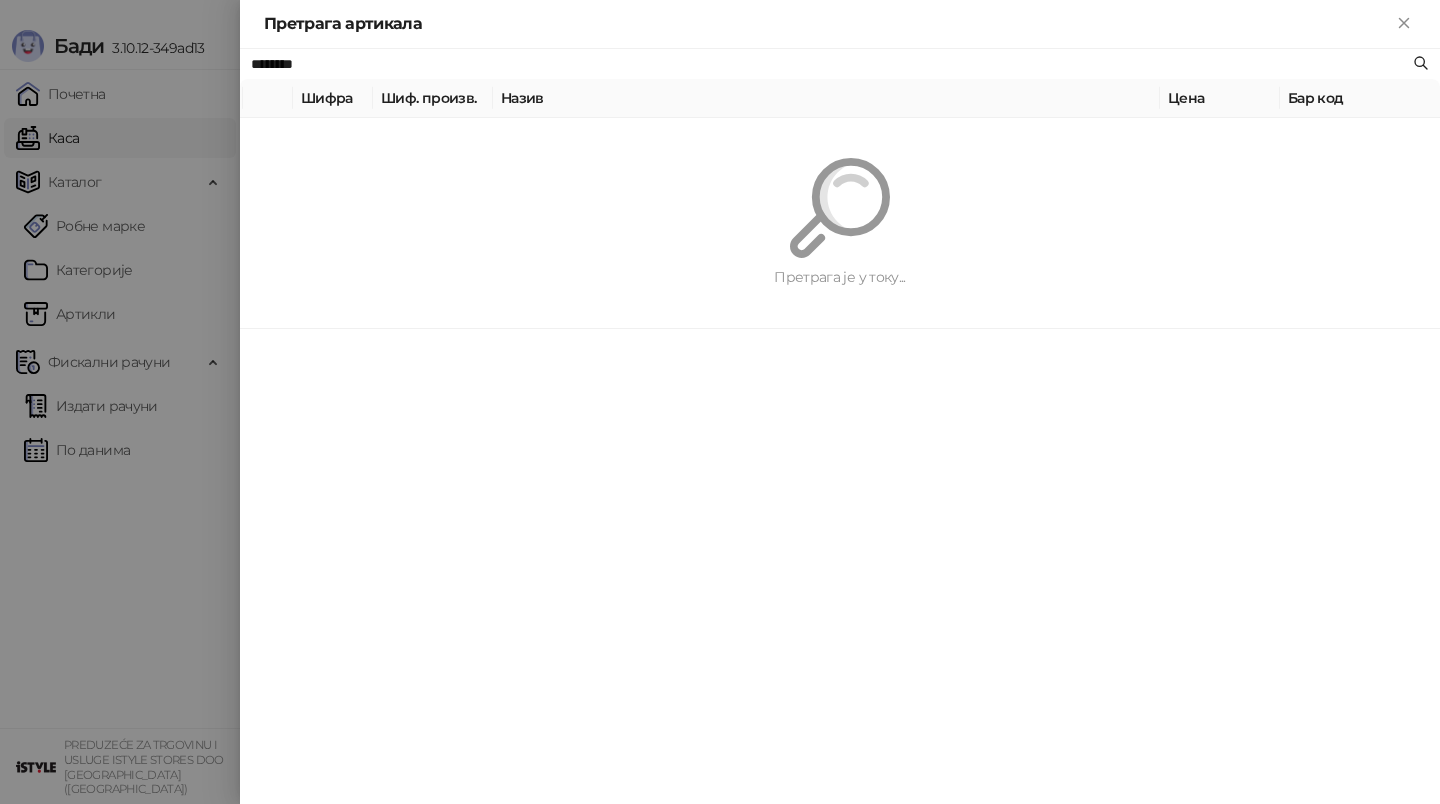 paste on "********" 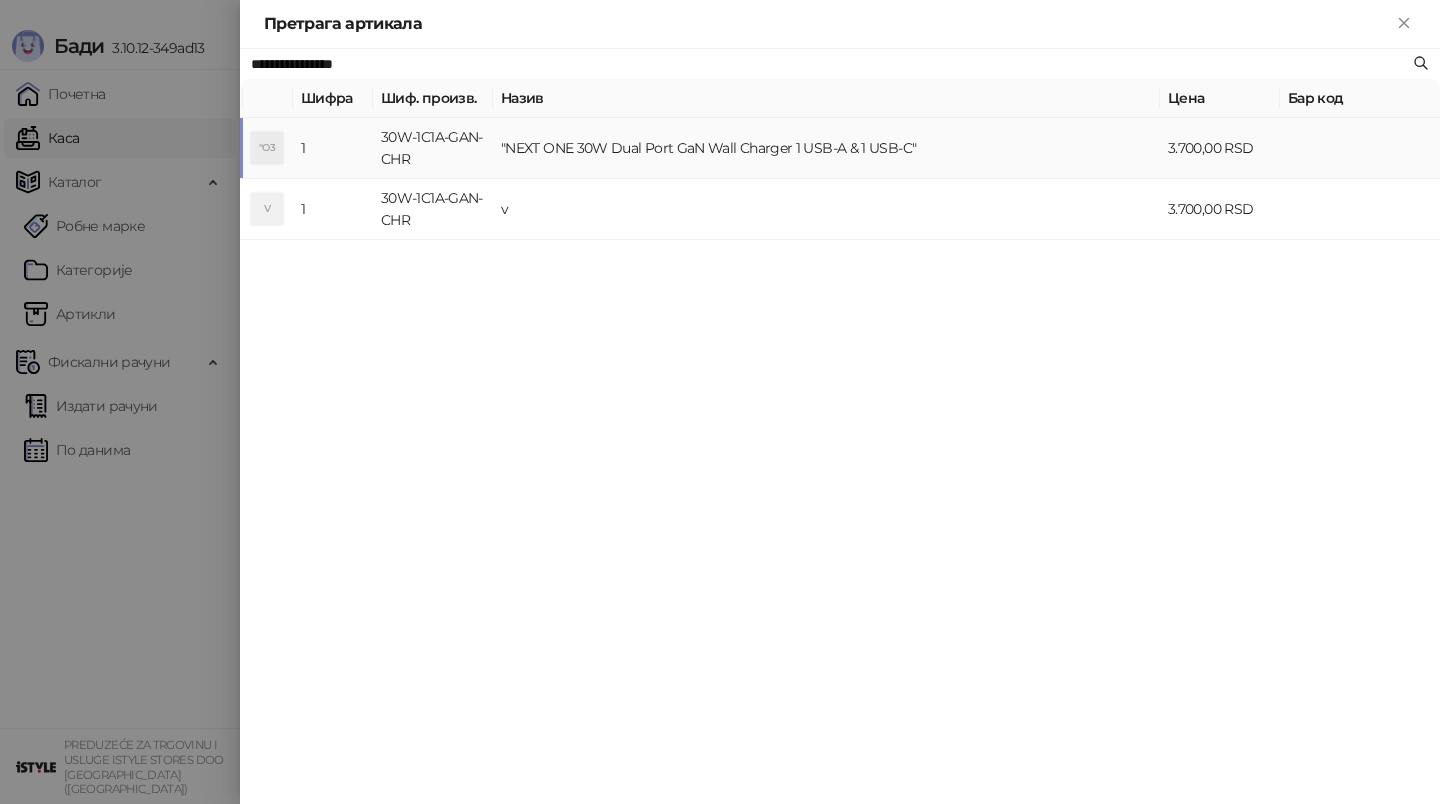click on ""NEXT ONE 30W Dual Port GaN Wall Charger 1 USB-A & 1 USB-C"" at bounding box center (826, 148) 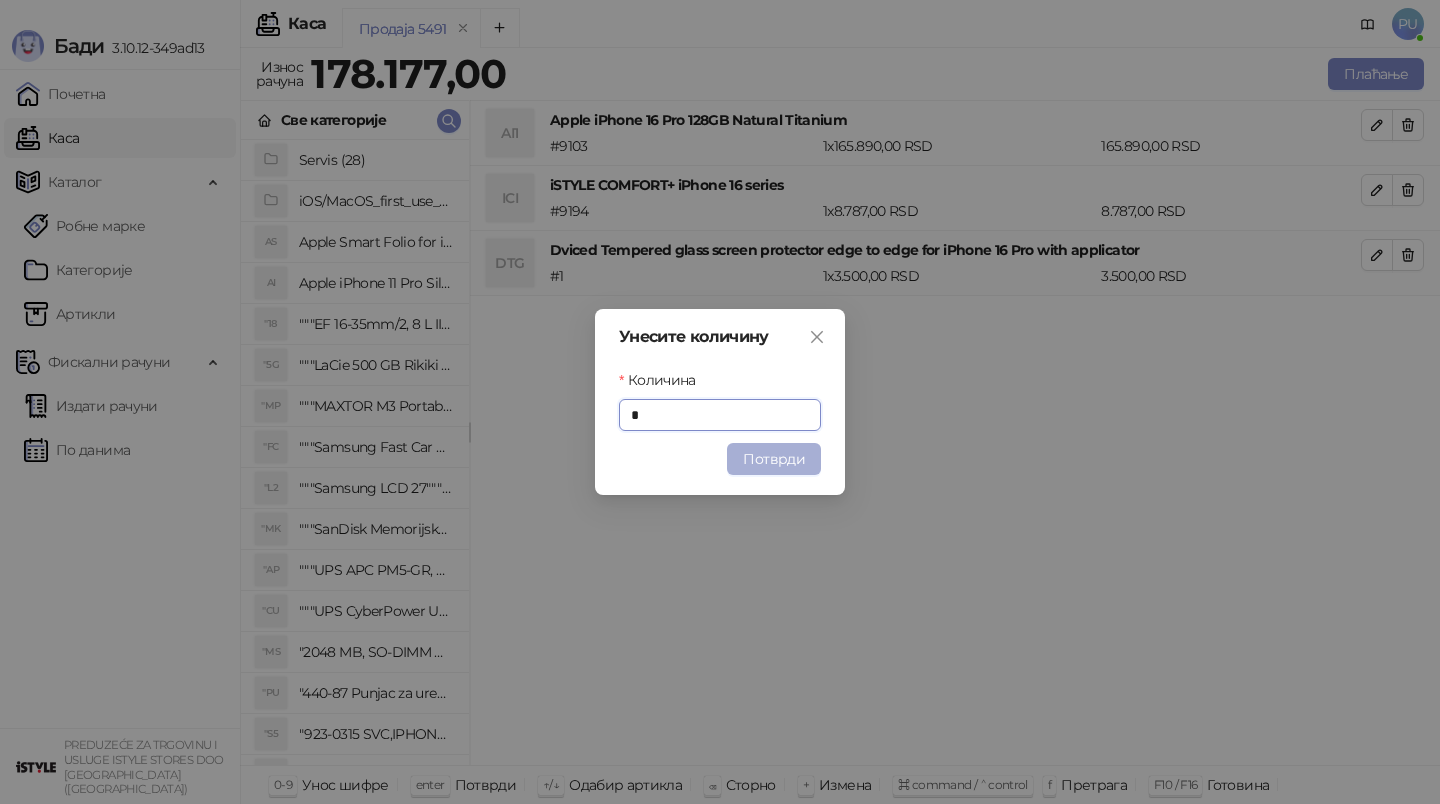 click on "Потврди" at bounding box center [774, 459] 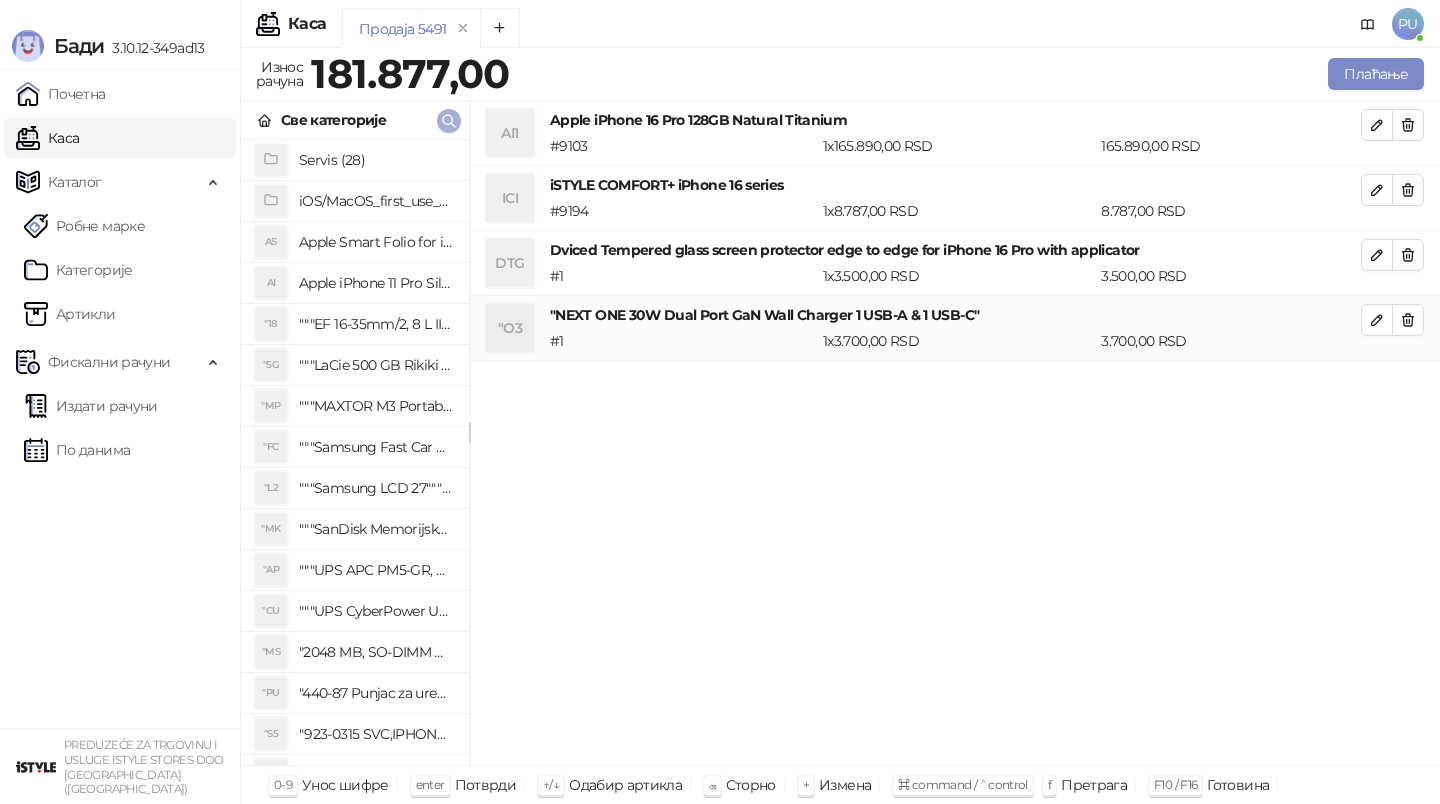 click 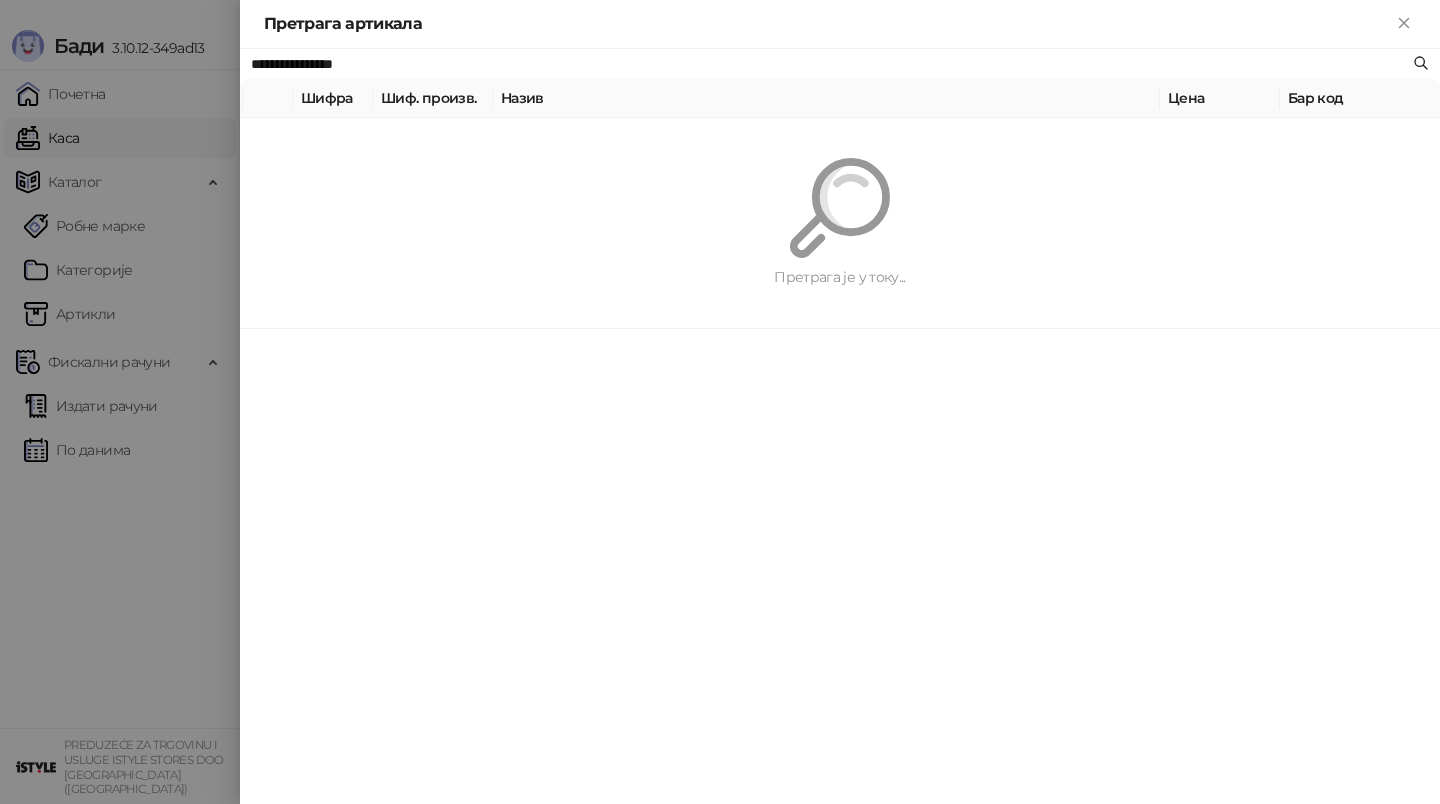 paste on "**********" 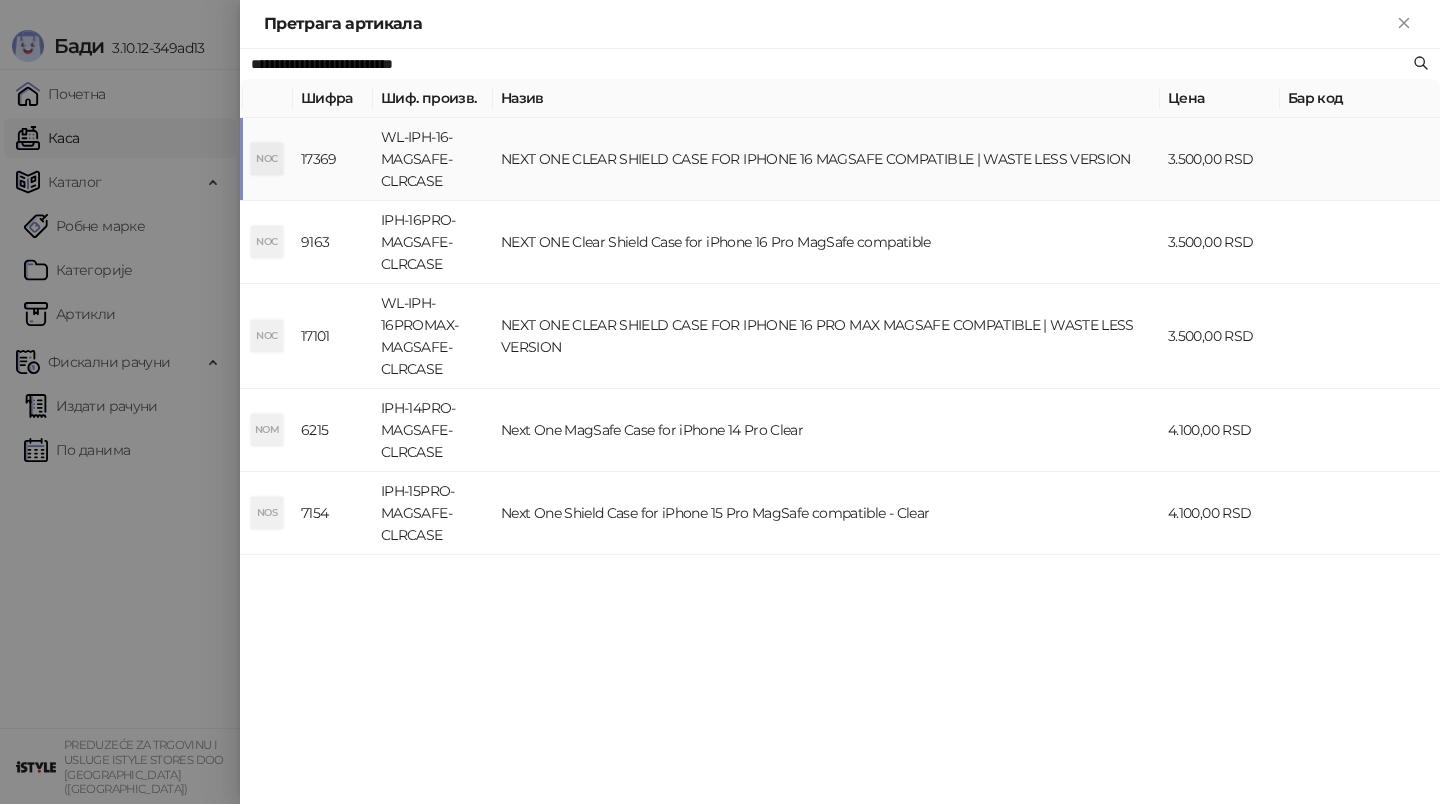 type on "**********" 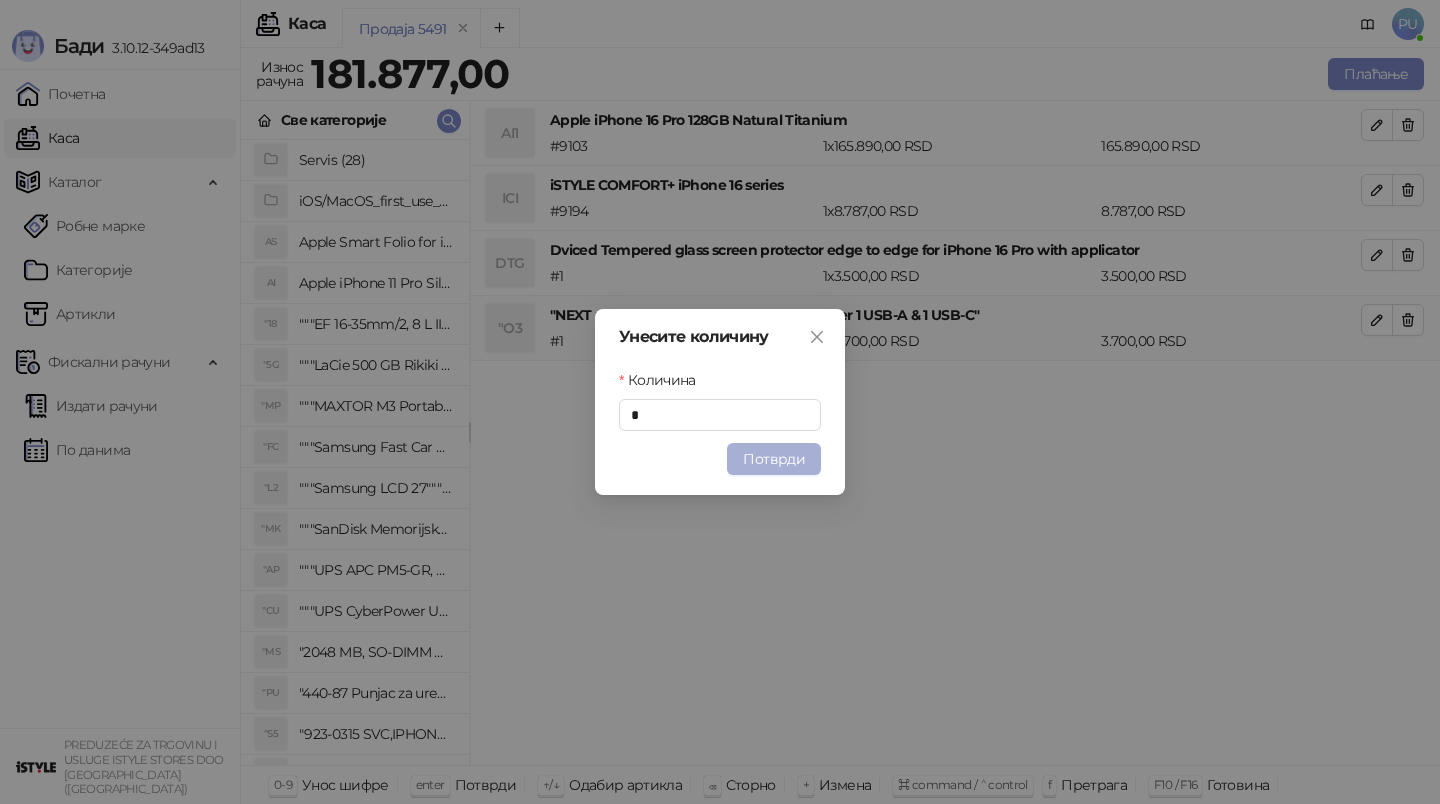 click on "Потврди" at bounding box center [774, 459] 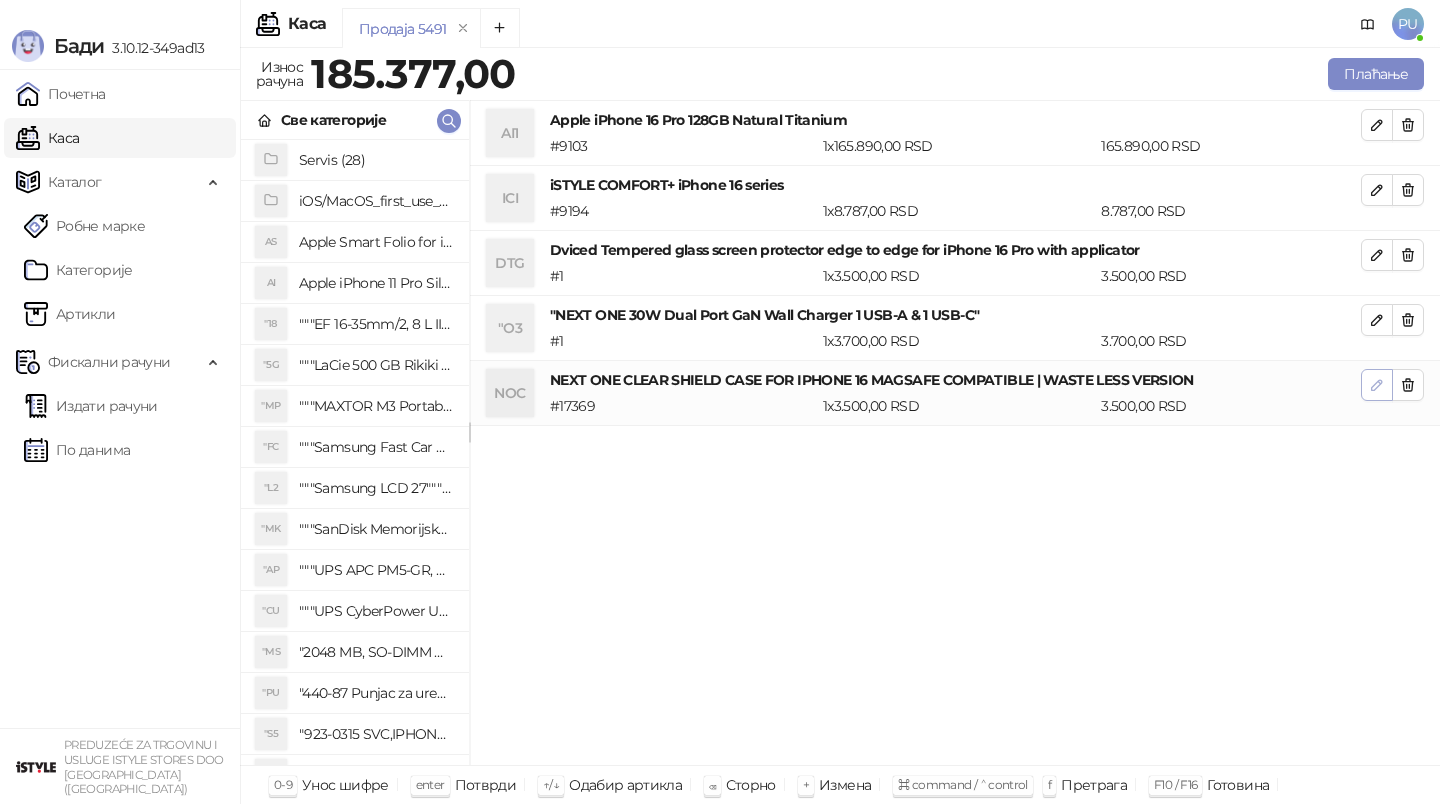 click 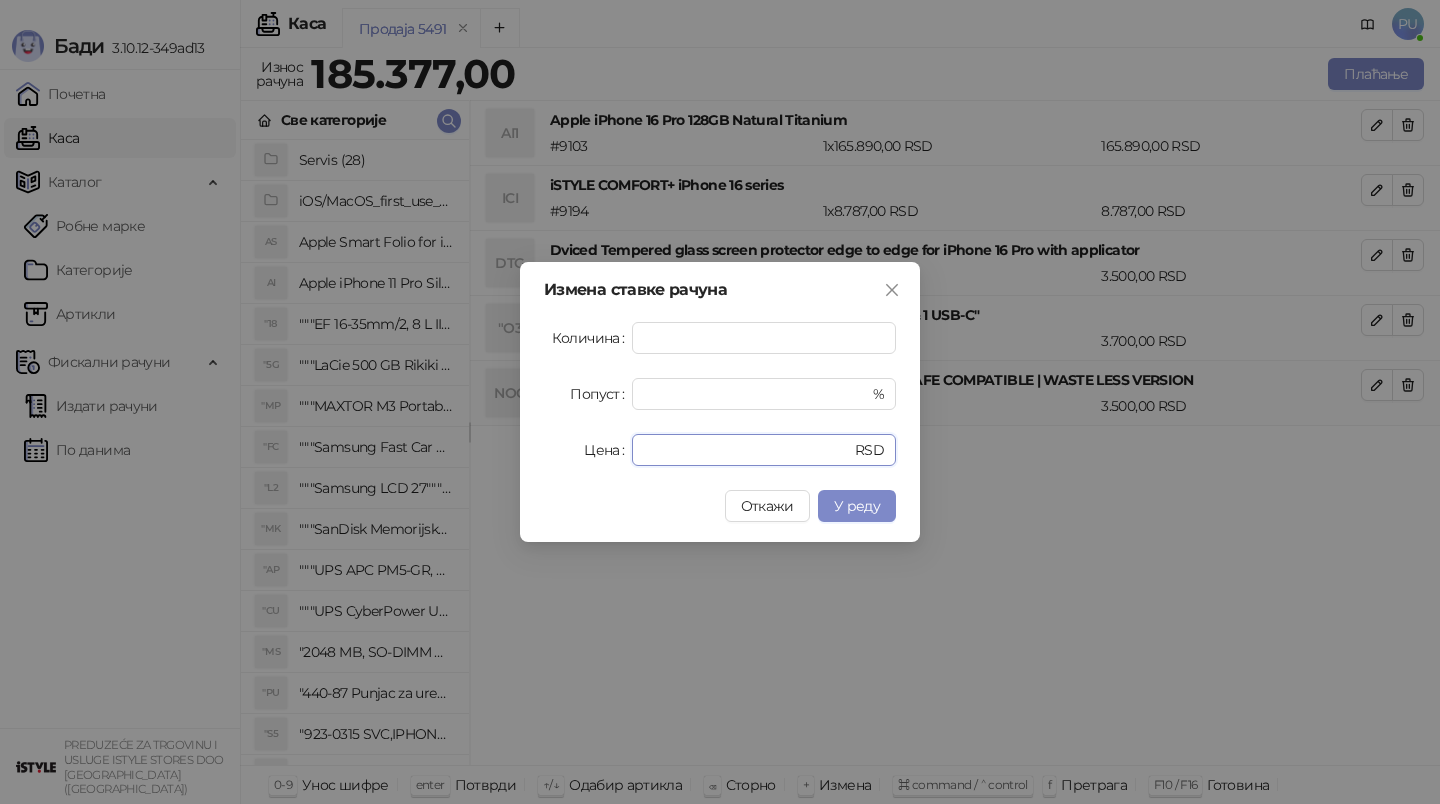 drag, startPoint x: 735, startPoint y: 454, endPoint x: 391, endPoint y: 475, distance: 344.64038 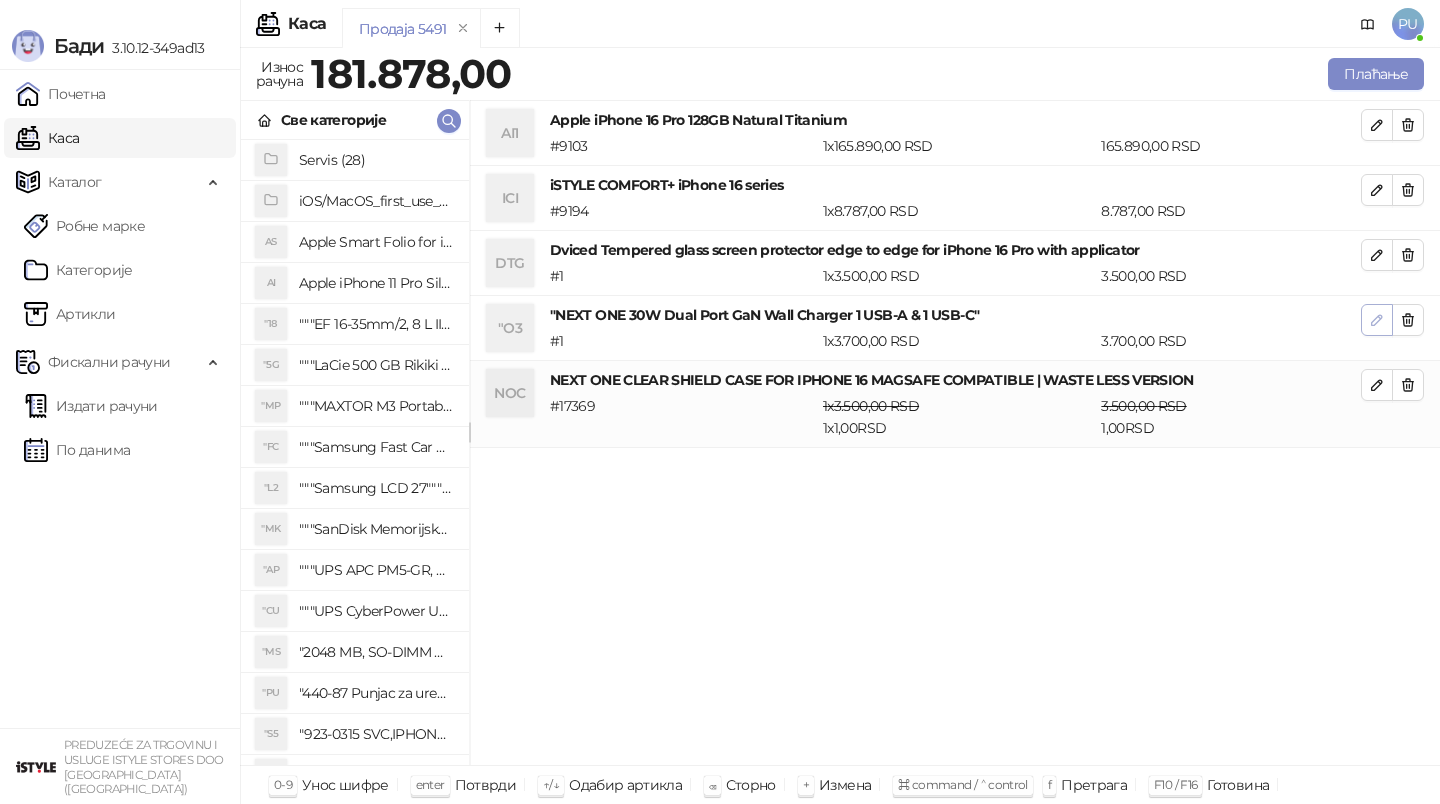 click 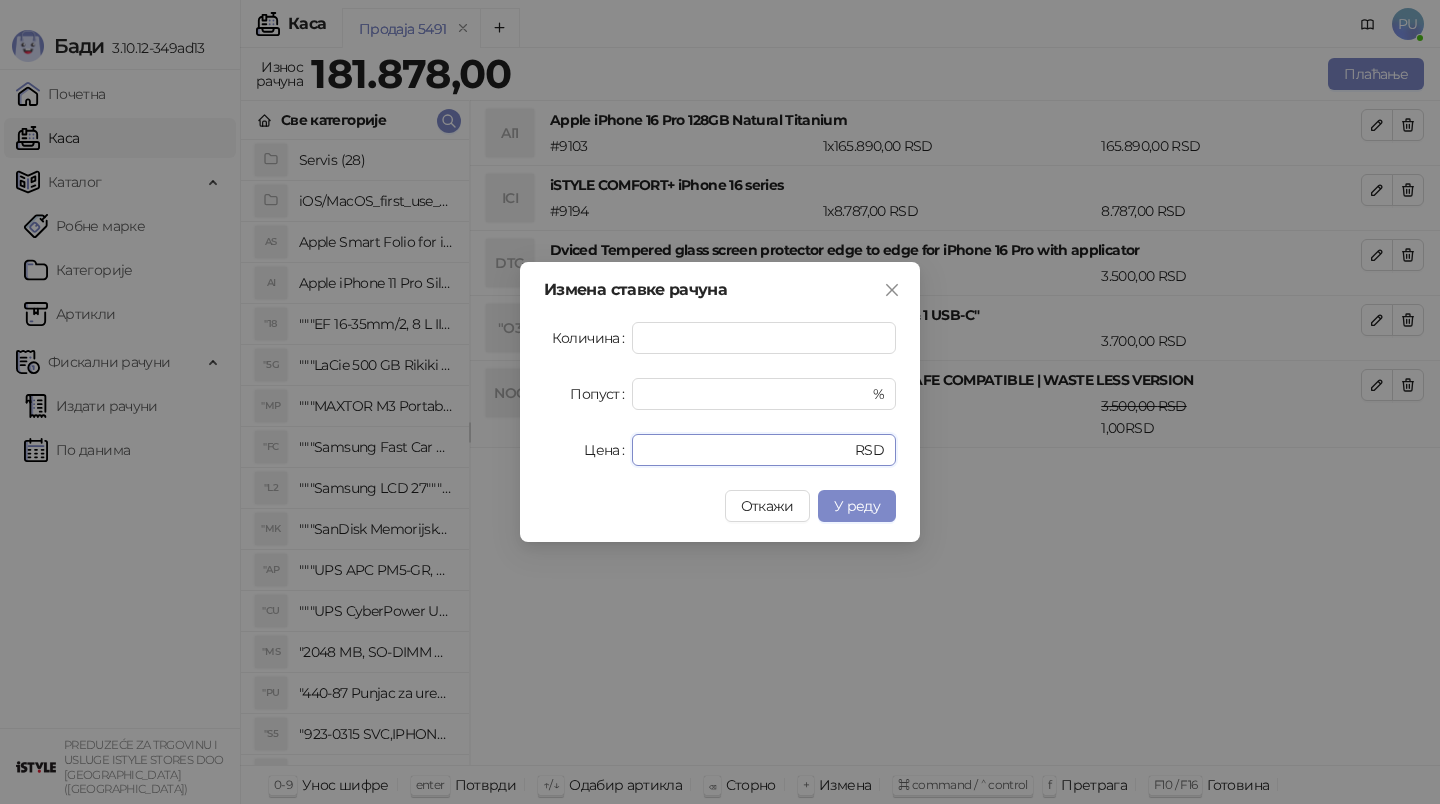 drag, startPoint x: 796, startPoint y: 441, endPoint x: 587, endPoint y: 441, distance: 209 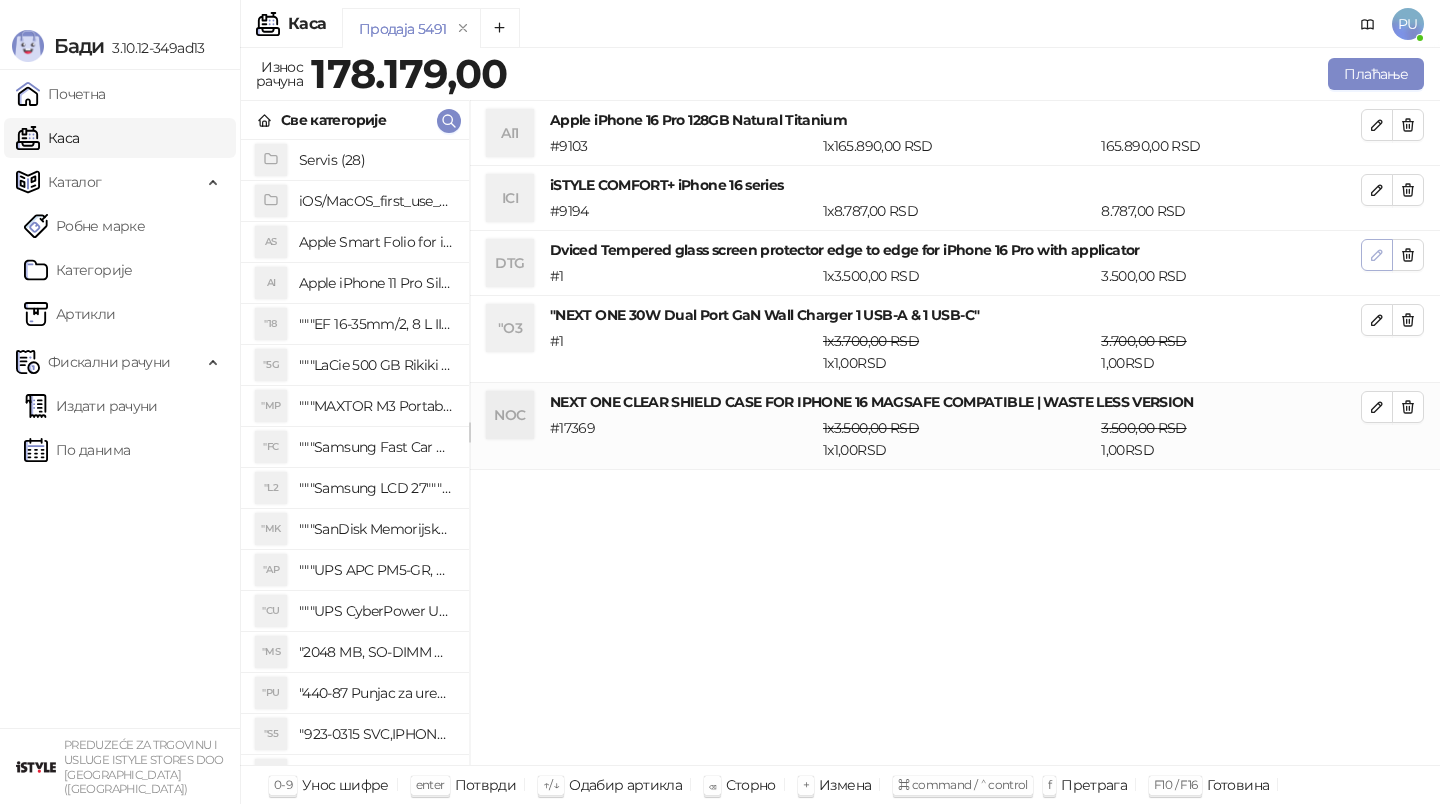 click 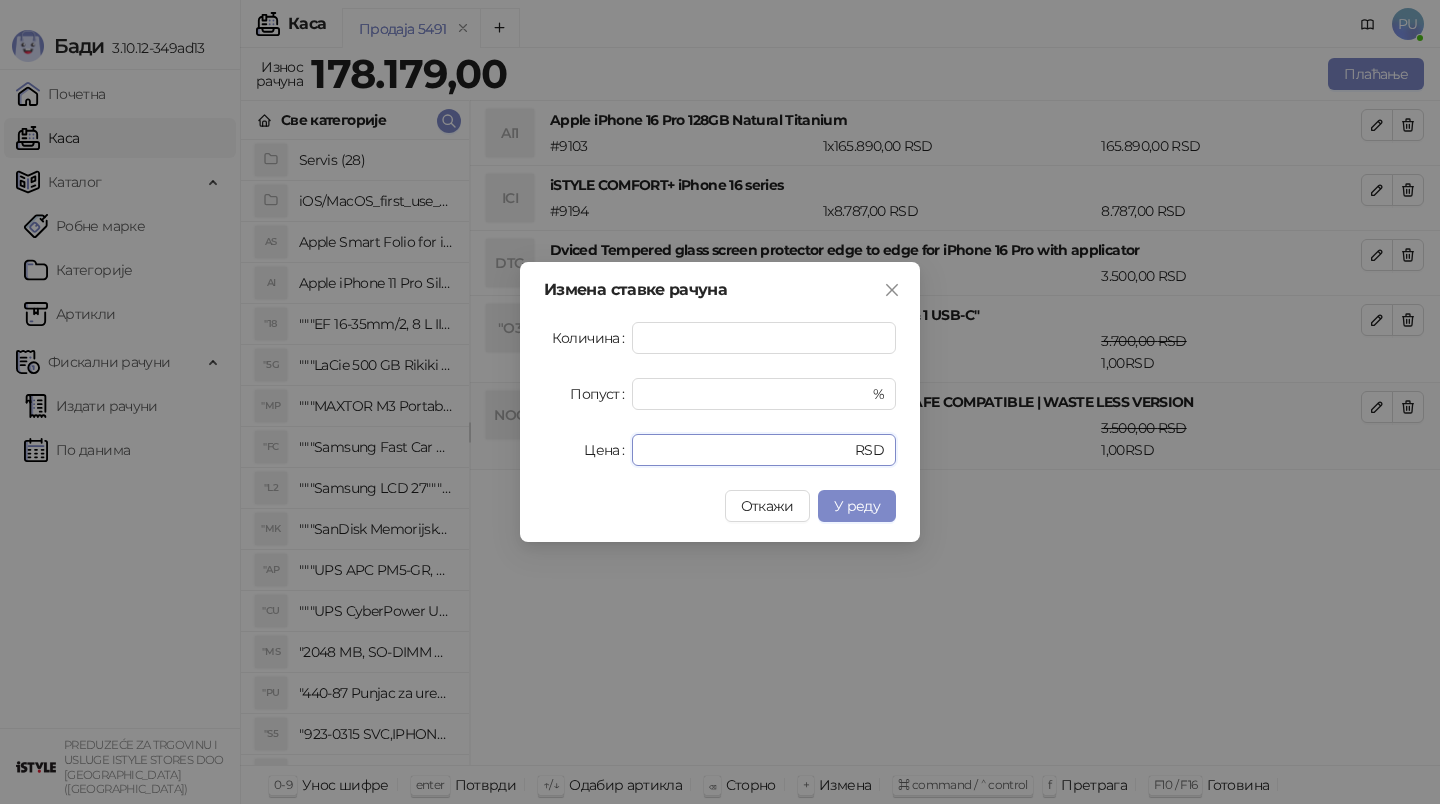 drag, startPoint x: 732, startPoint y: 455, endPoint x: 553, endPoint y: 455, distance: 179 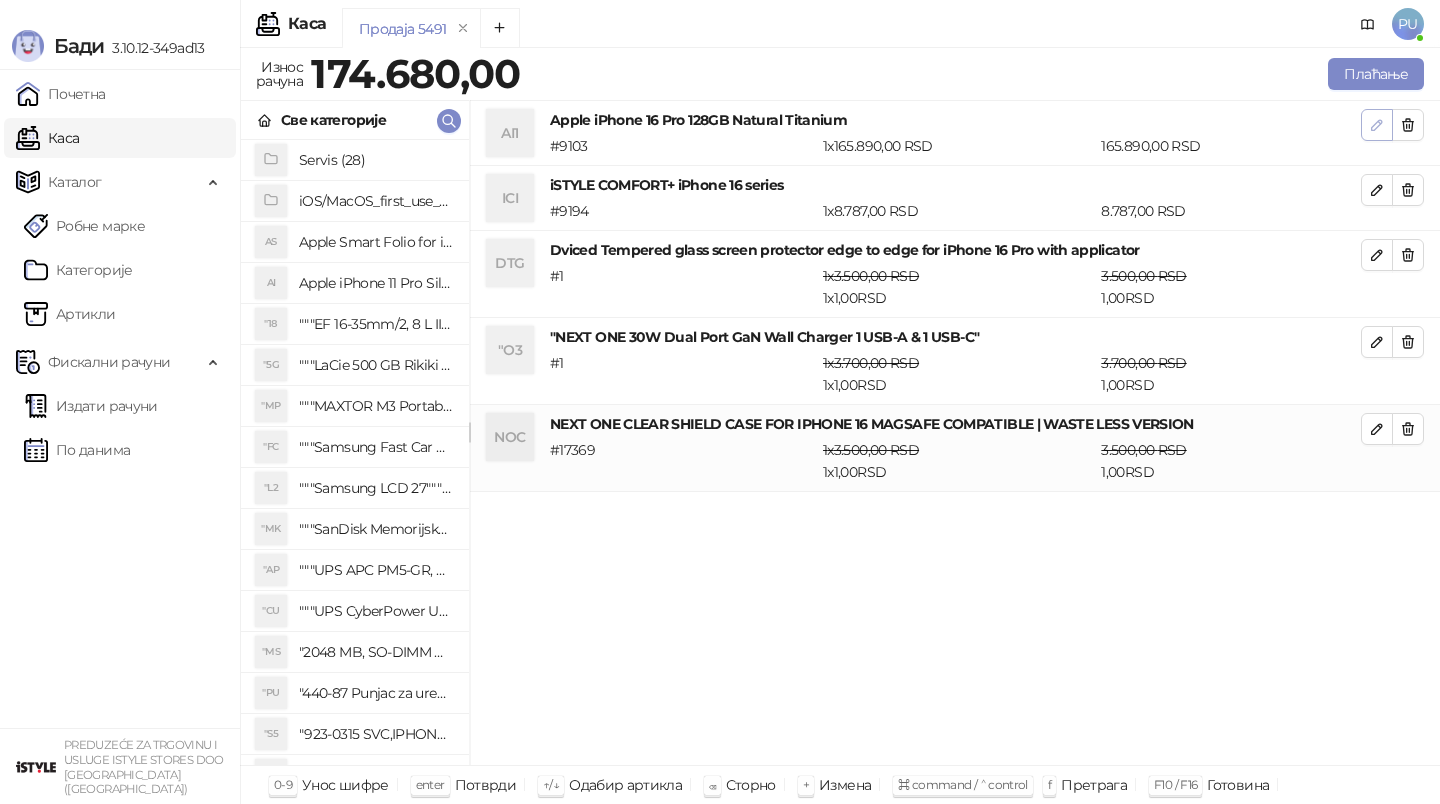 click 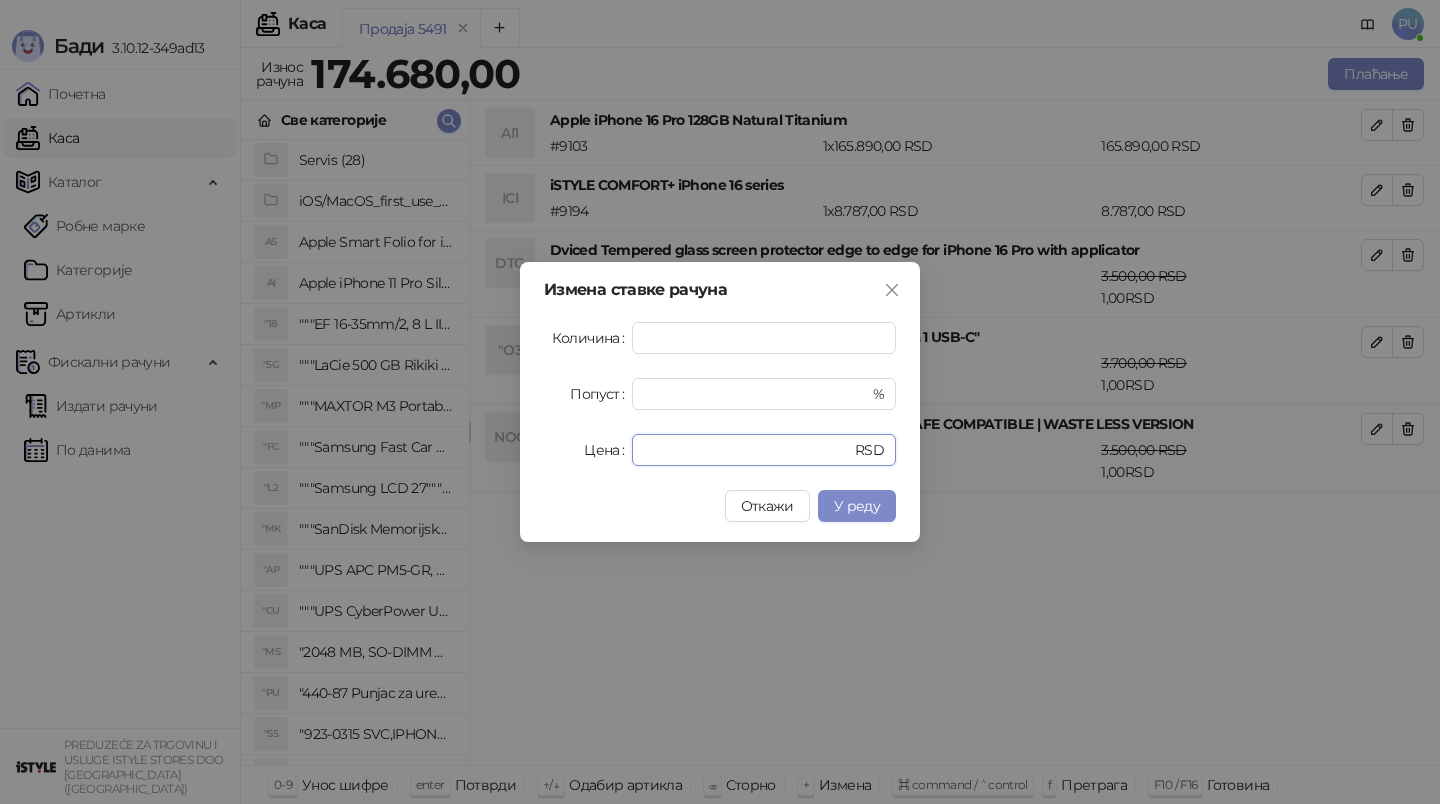 drag, startPoint x: 697, startPoint y: 451, endPoint x: 527, endPoint y: 451, distance: 170 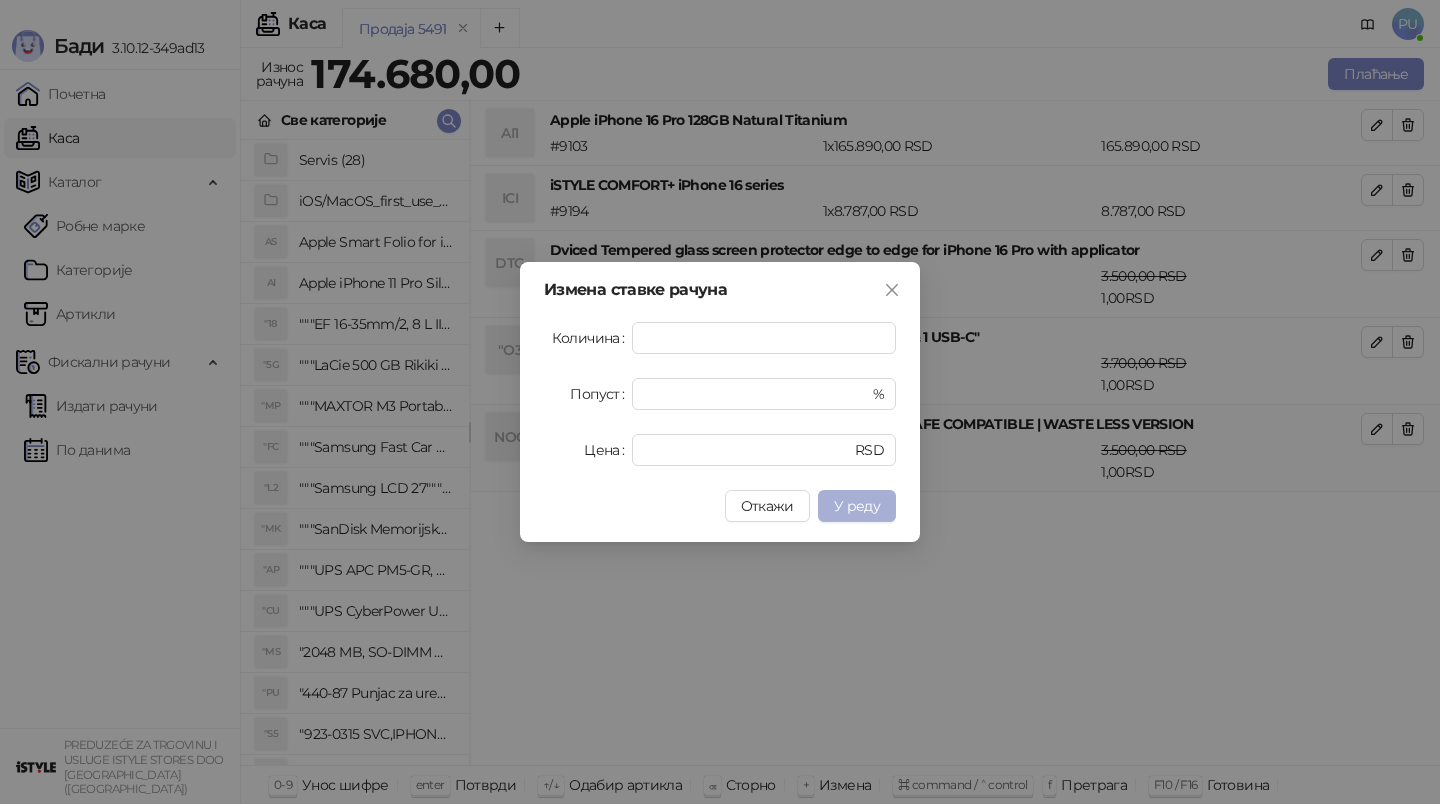 type on "******" 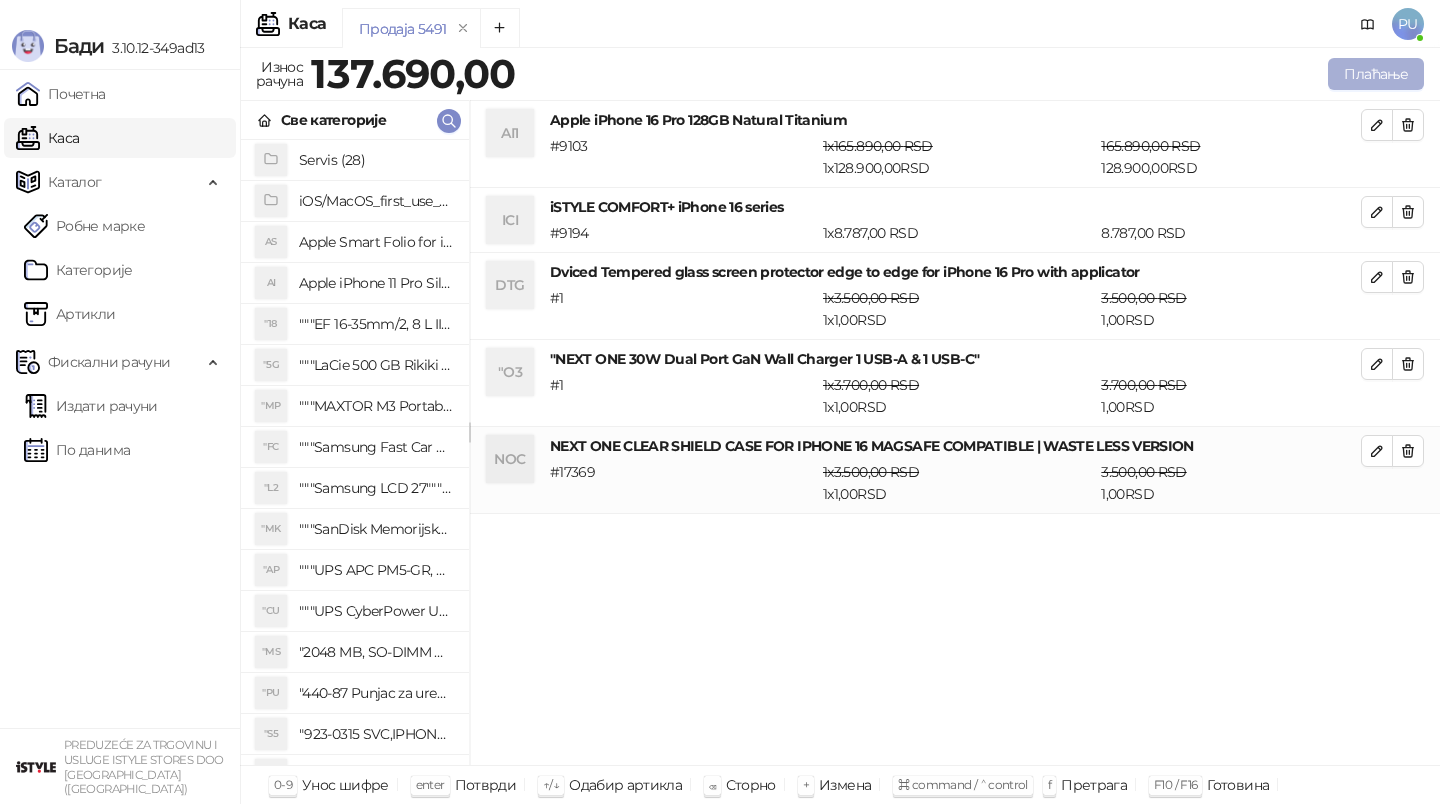 click on "Плаћање" at bounding box center [1376, 74] 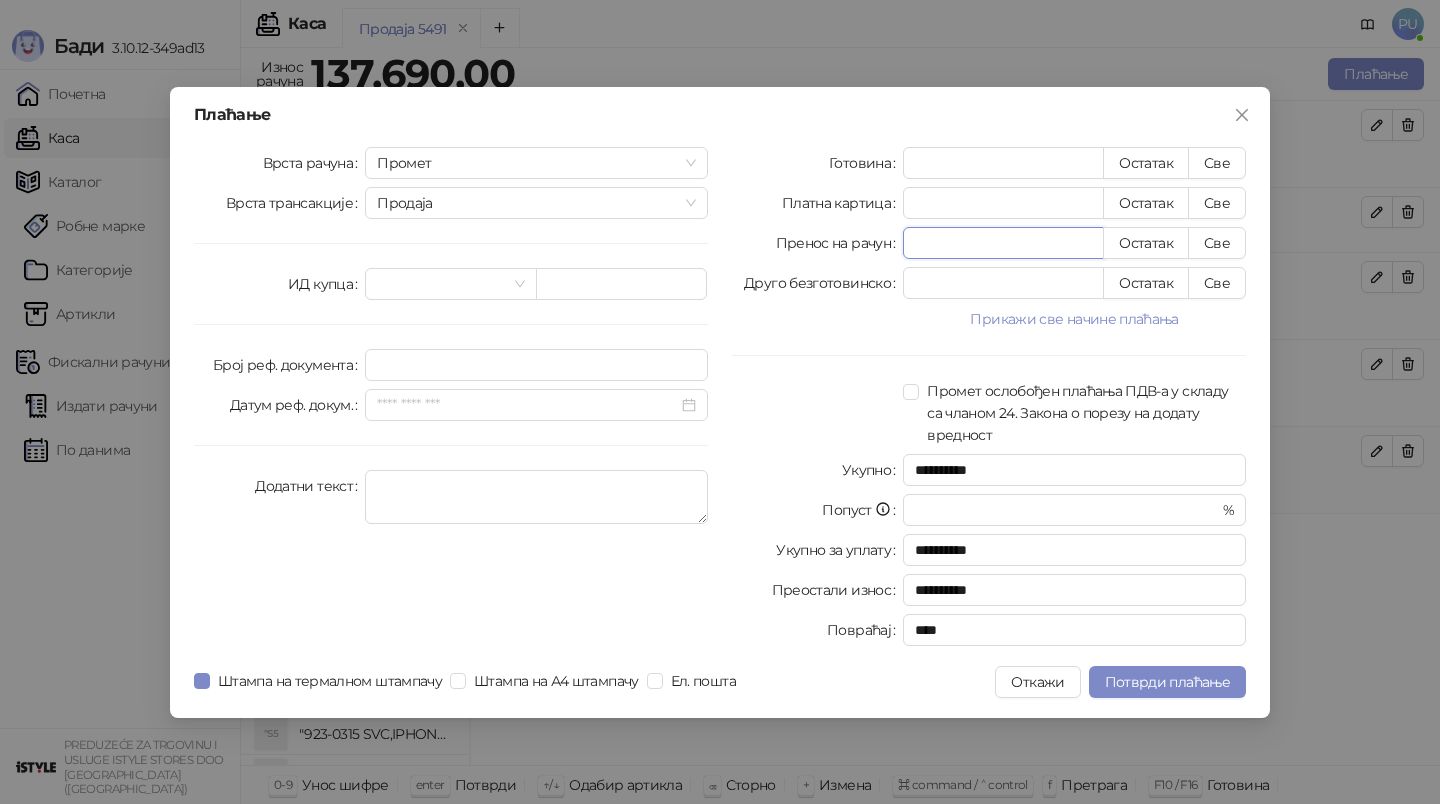 drag, startPoint x: 947, startPoint y: 254, endPoint x: 848, endPoint y: 254, distance: 99 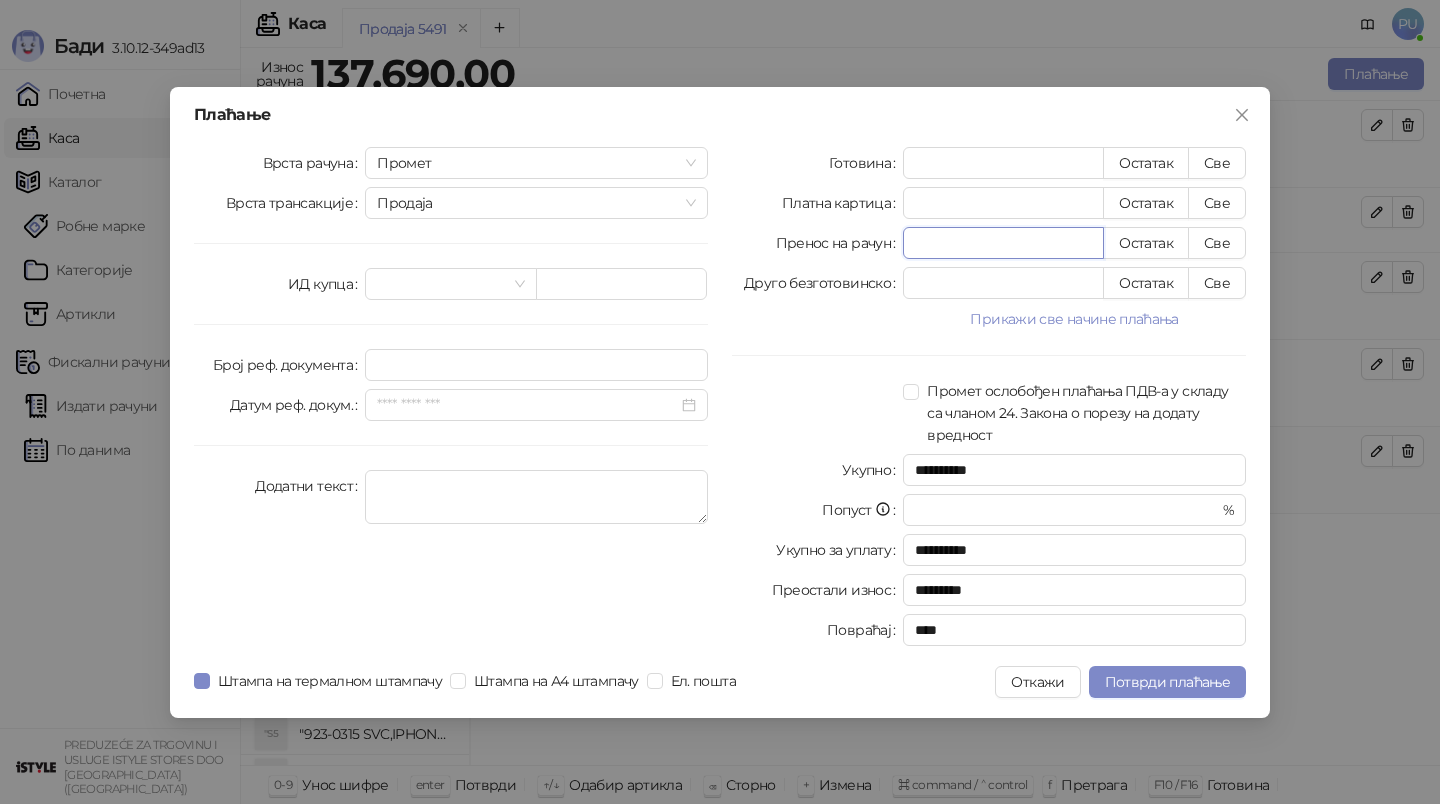 type on "********" 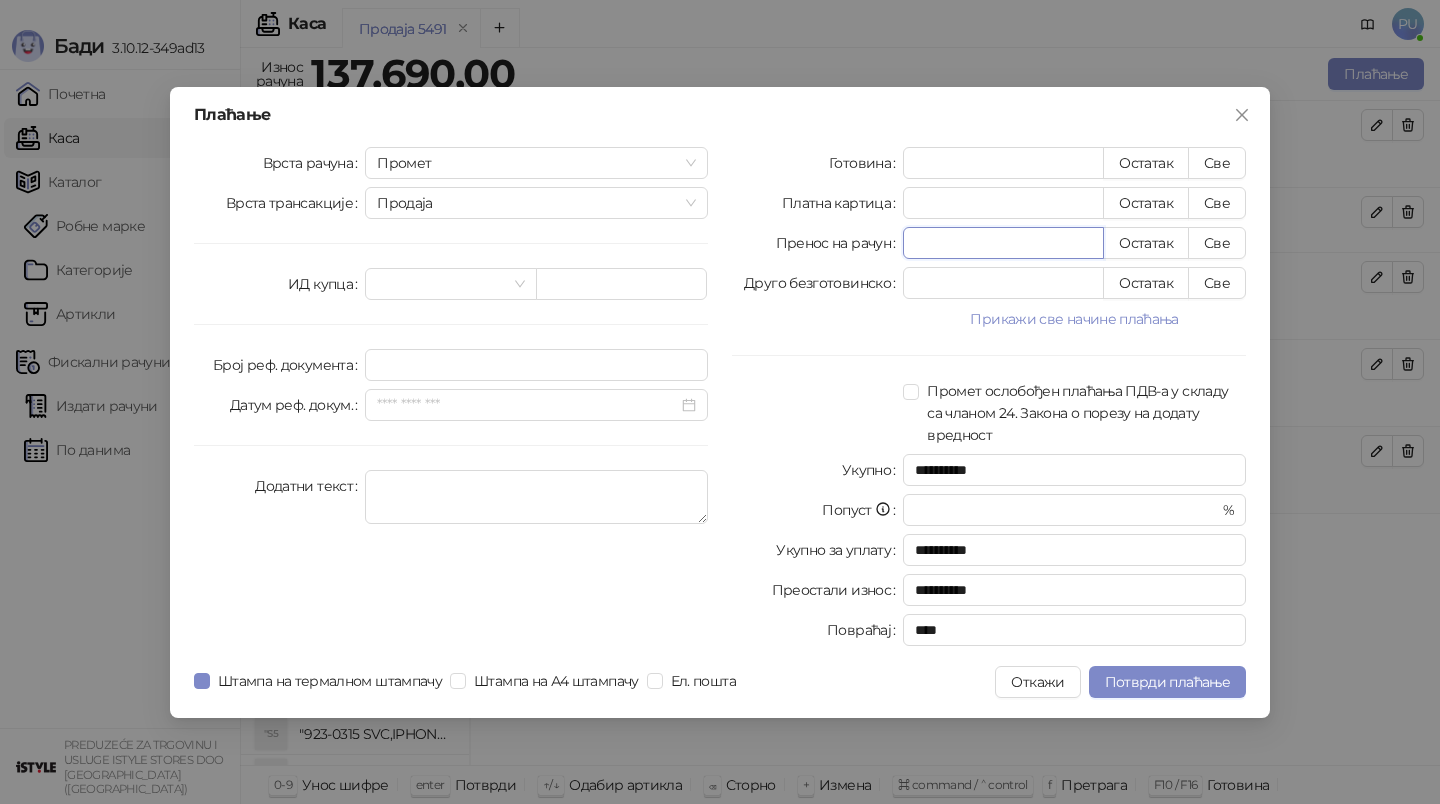 type on "******" 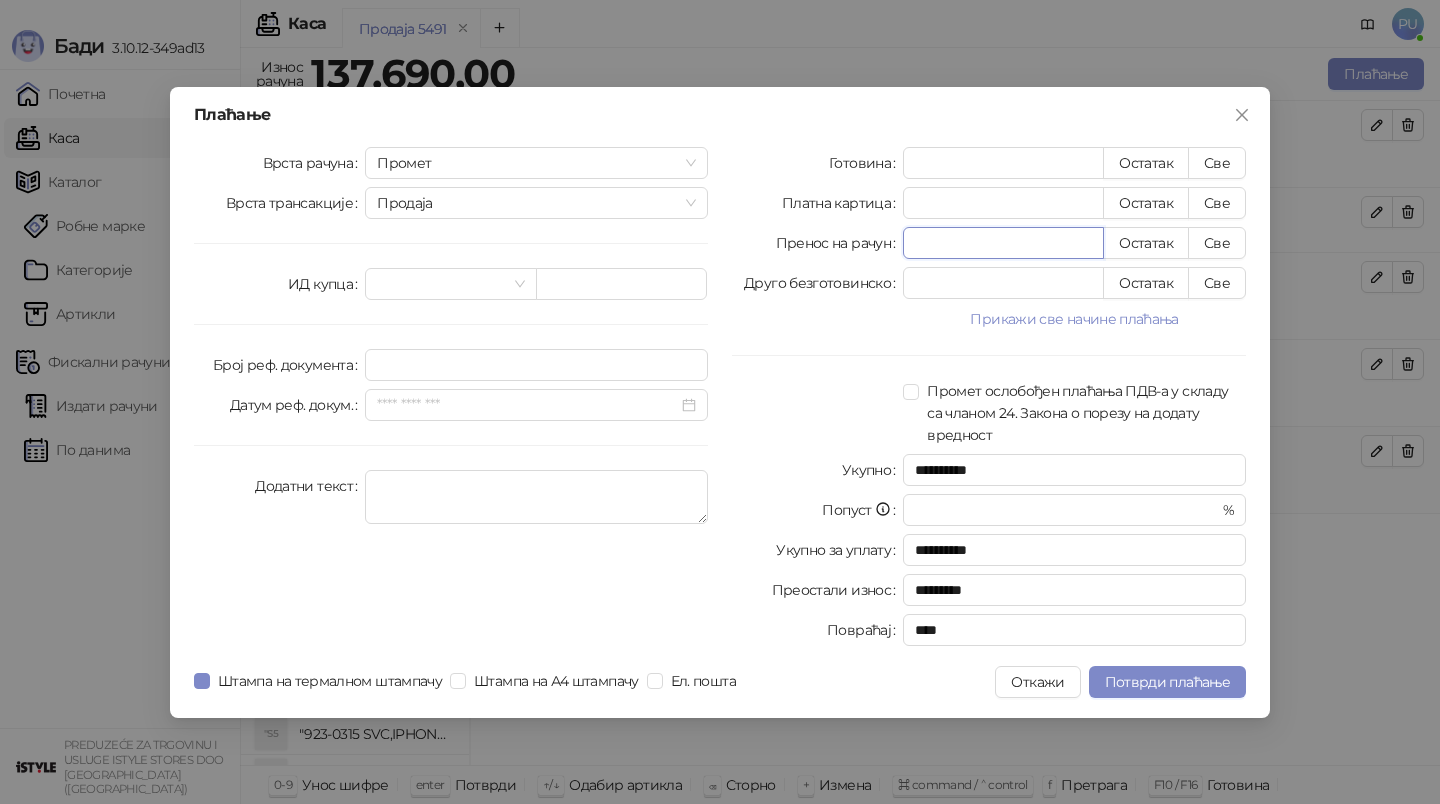 type on "******" 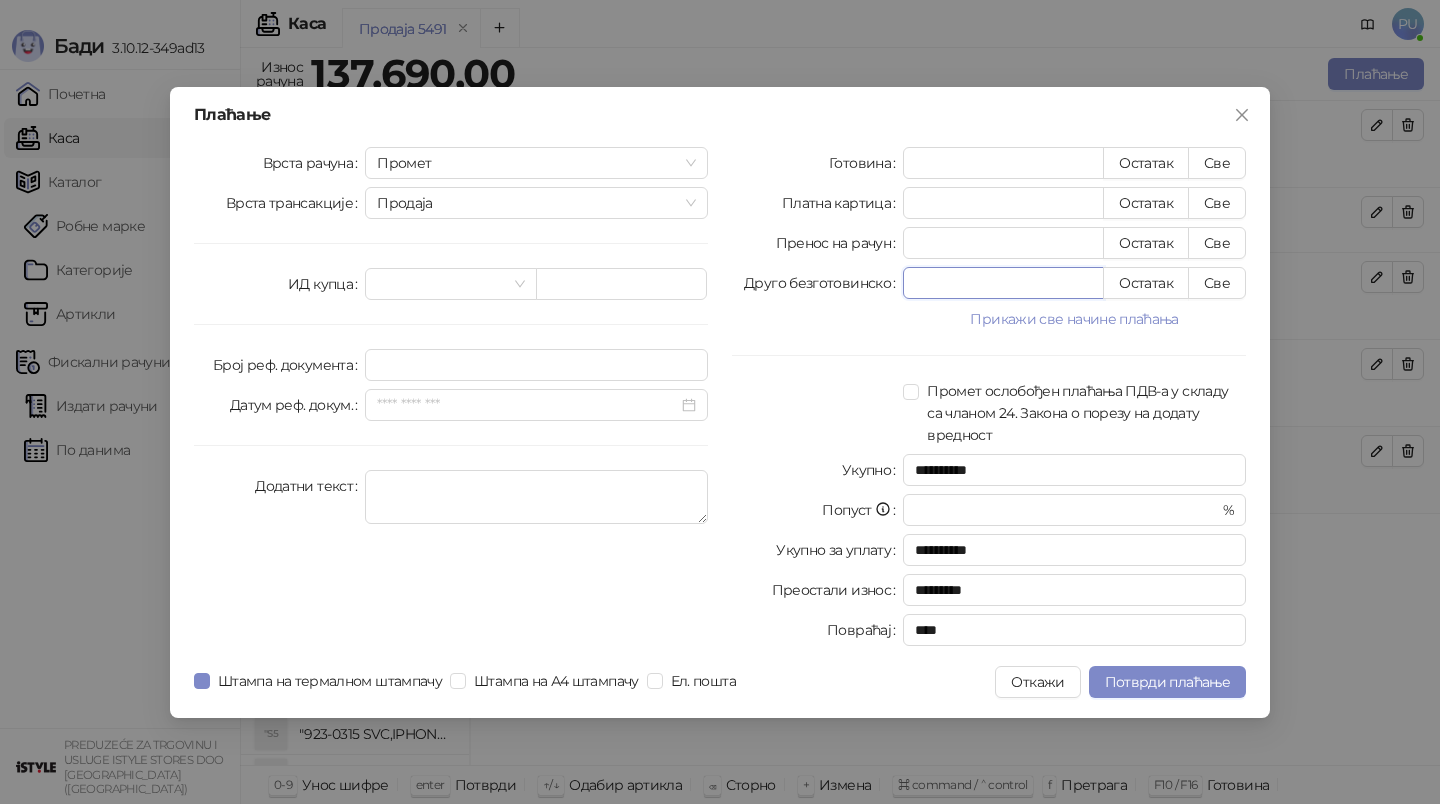 drag, startPoint x: 934, startPoint y: 280, endPoint x: 753, endPoint y: 280, distance: 181 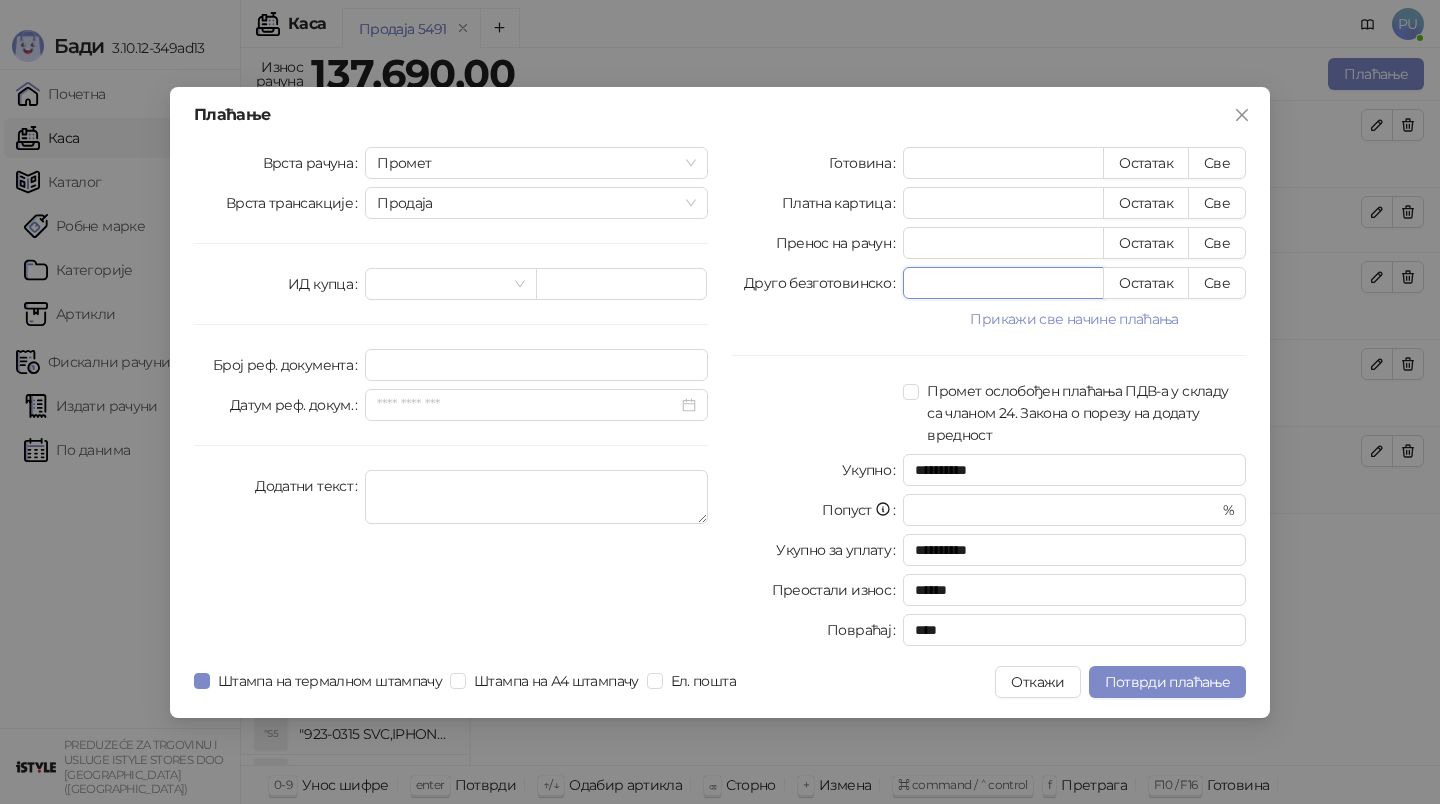 type on "******" 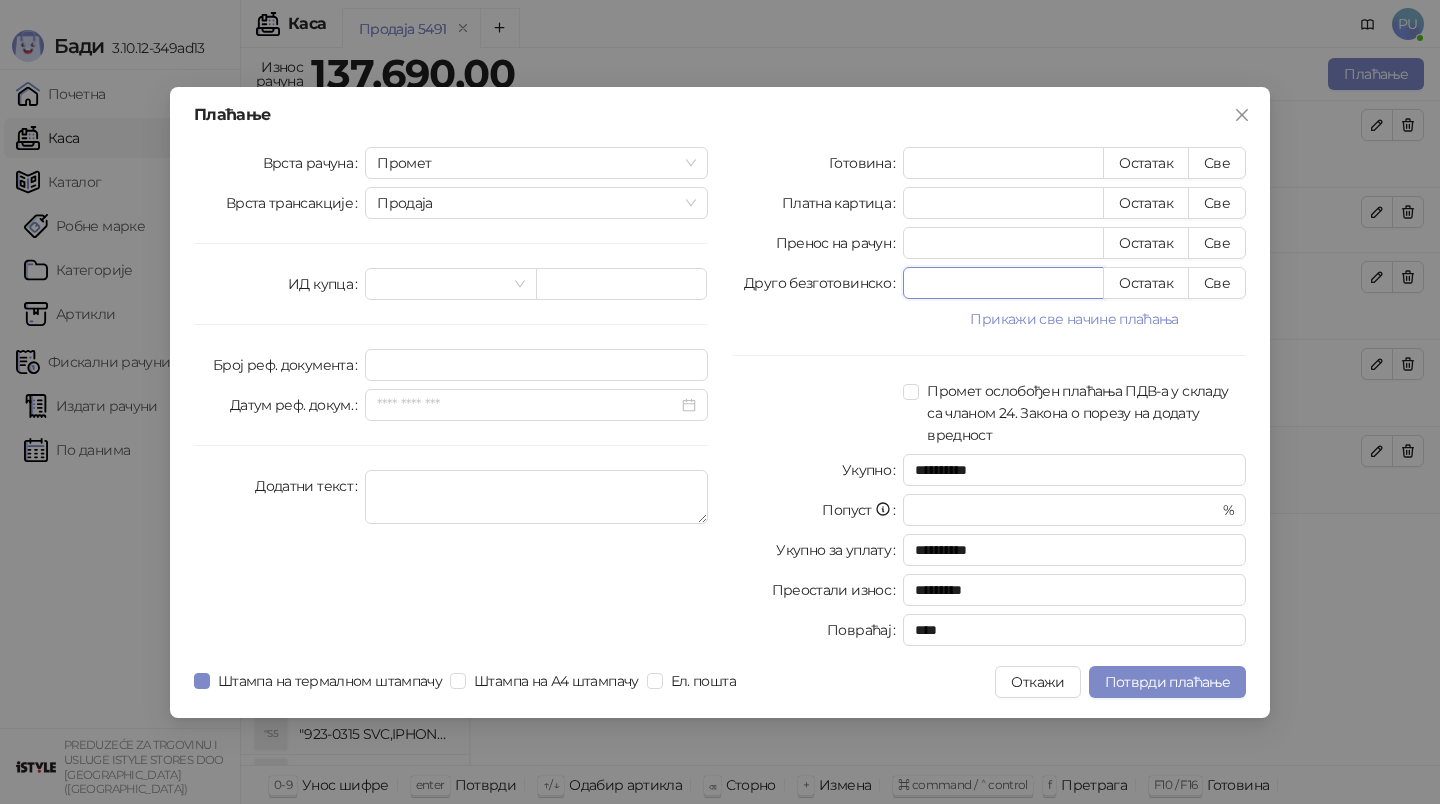 type on "****" 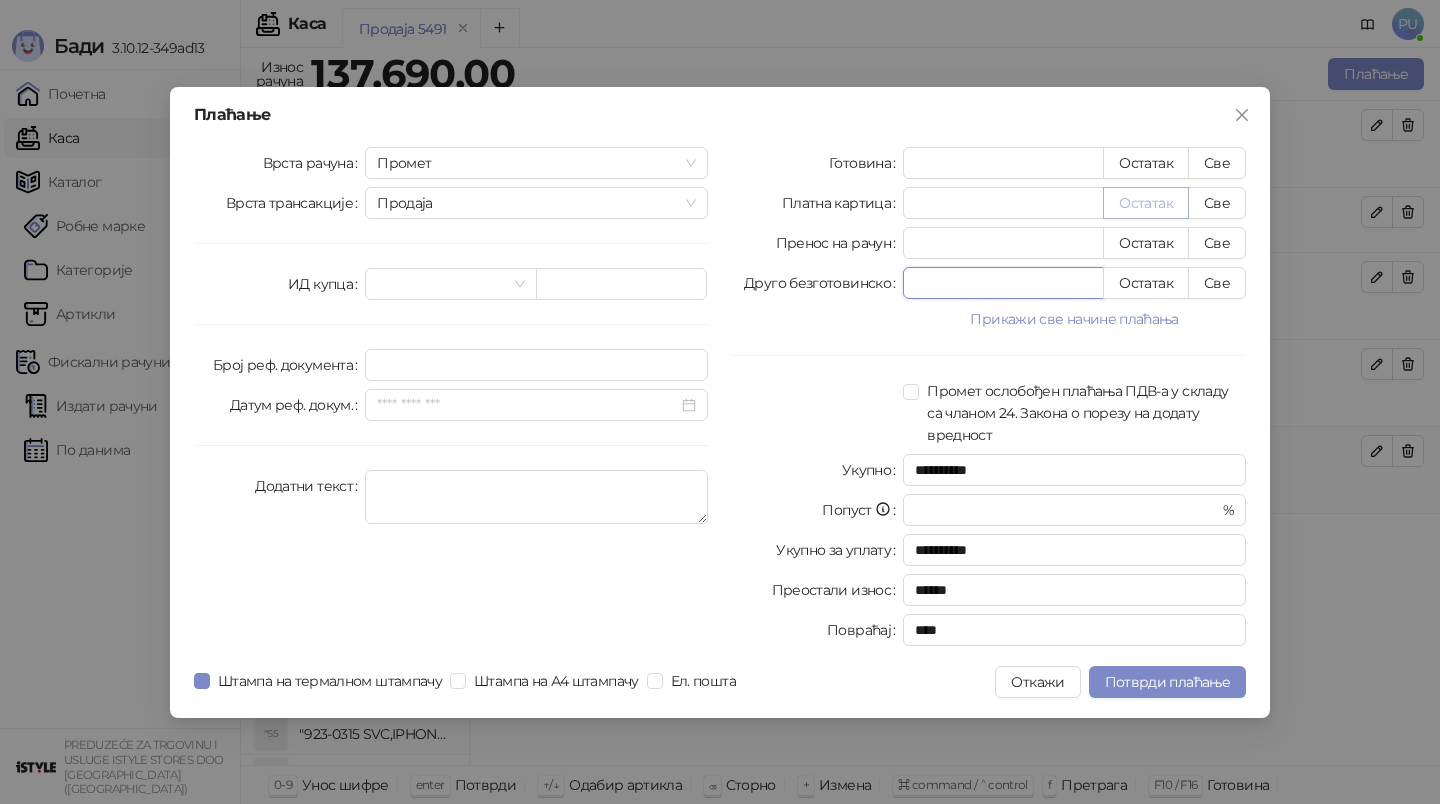 type on "****" 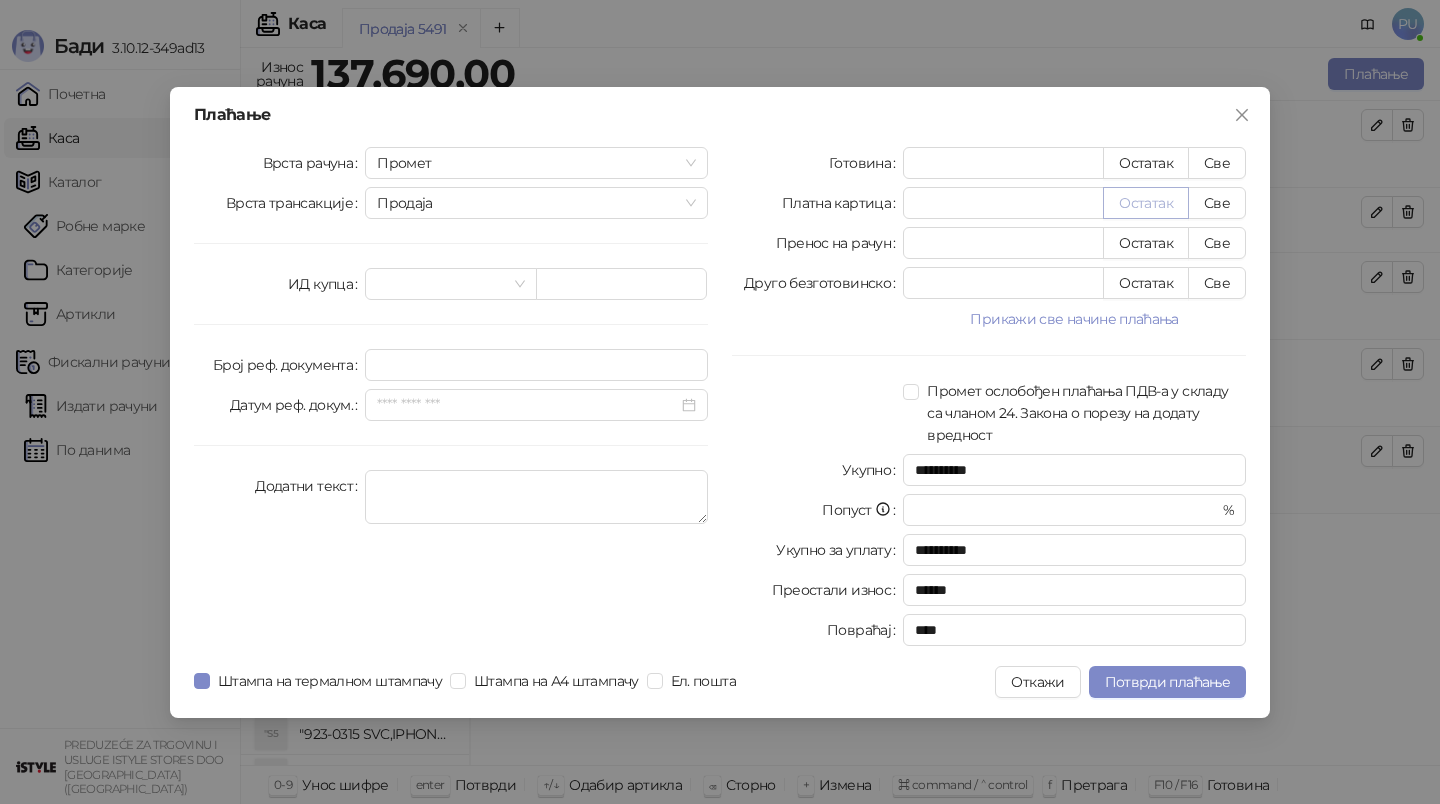 click on "Остатак" at bounding box center [1146, 203] 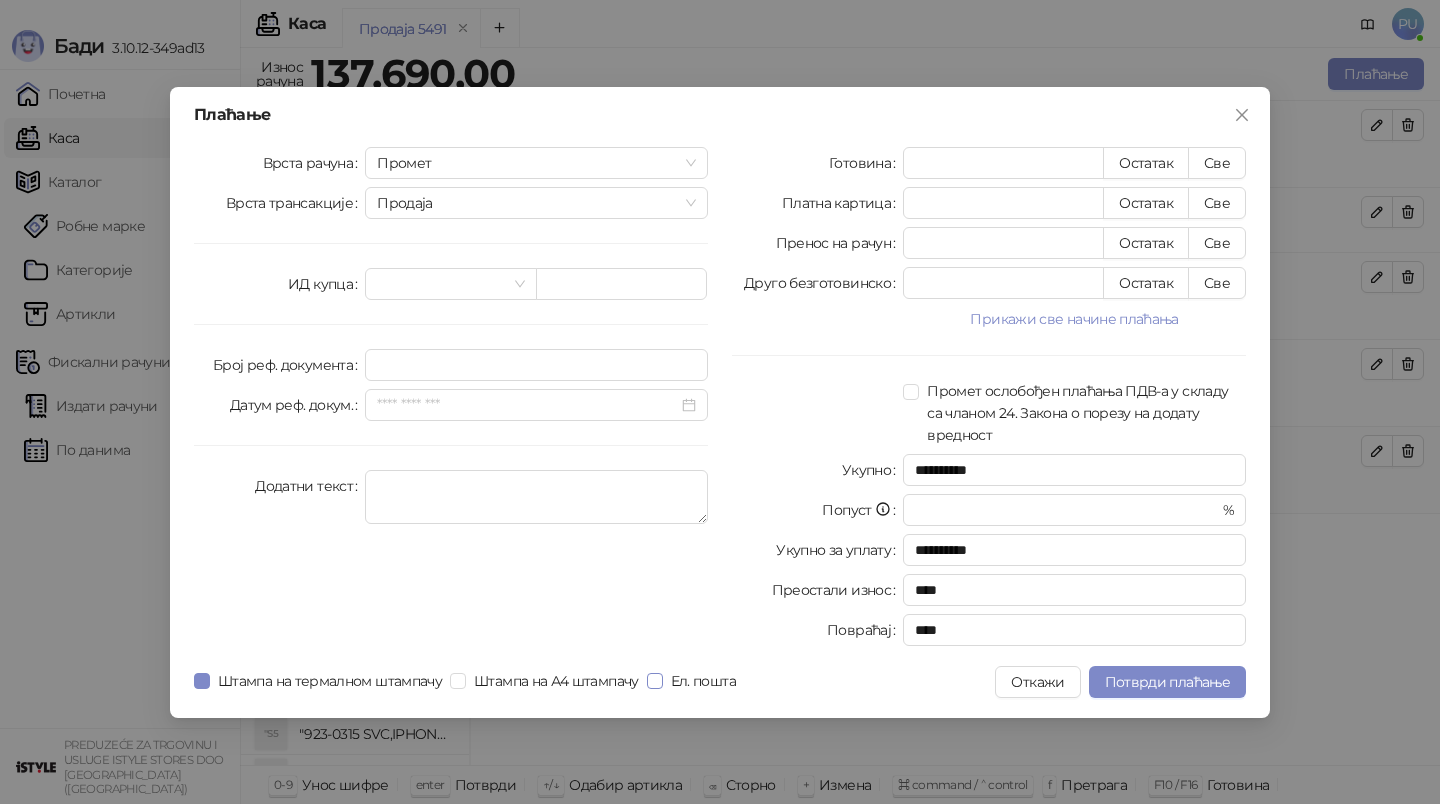 click on "Ел. пошта" at bounding box center (703, 681) 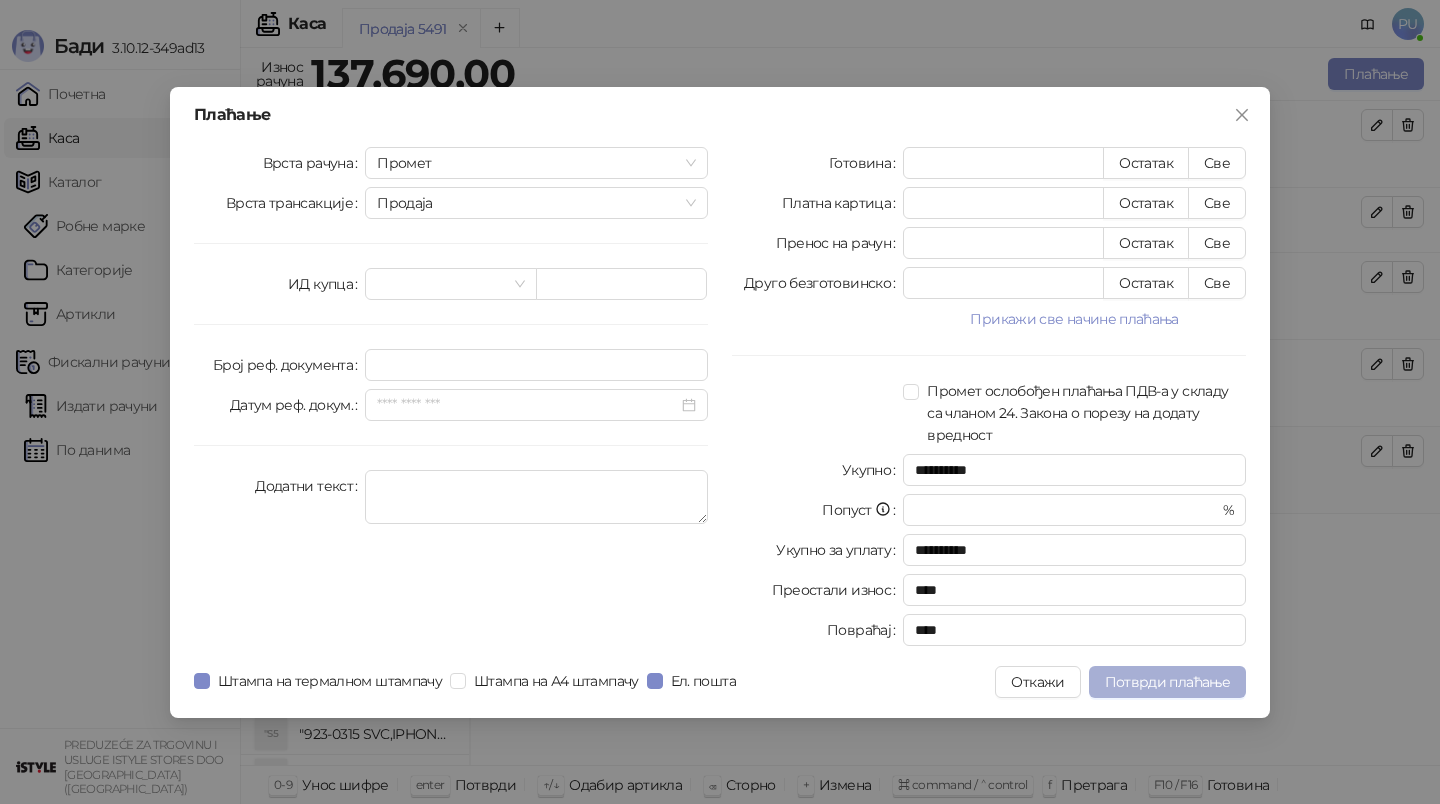 click on "Потврди плаћање" at bounding box center (1167, 682) 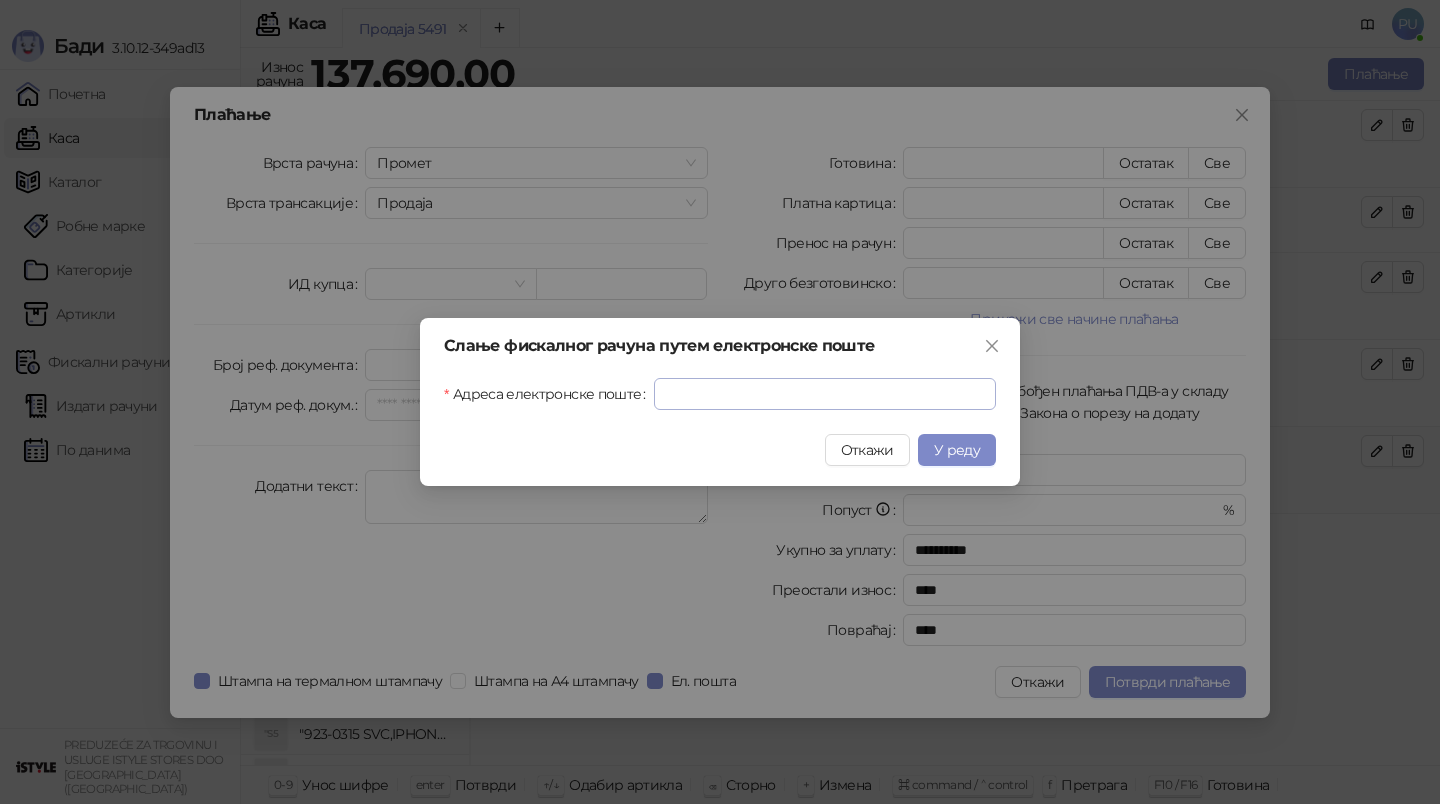 click on "Слање фискалног рачуна путем електронске поште [GEOGRAPHIC_DATA] електронске поште Откажи У реду" at bounding box center [720, 402] 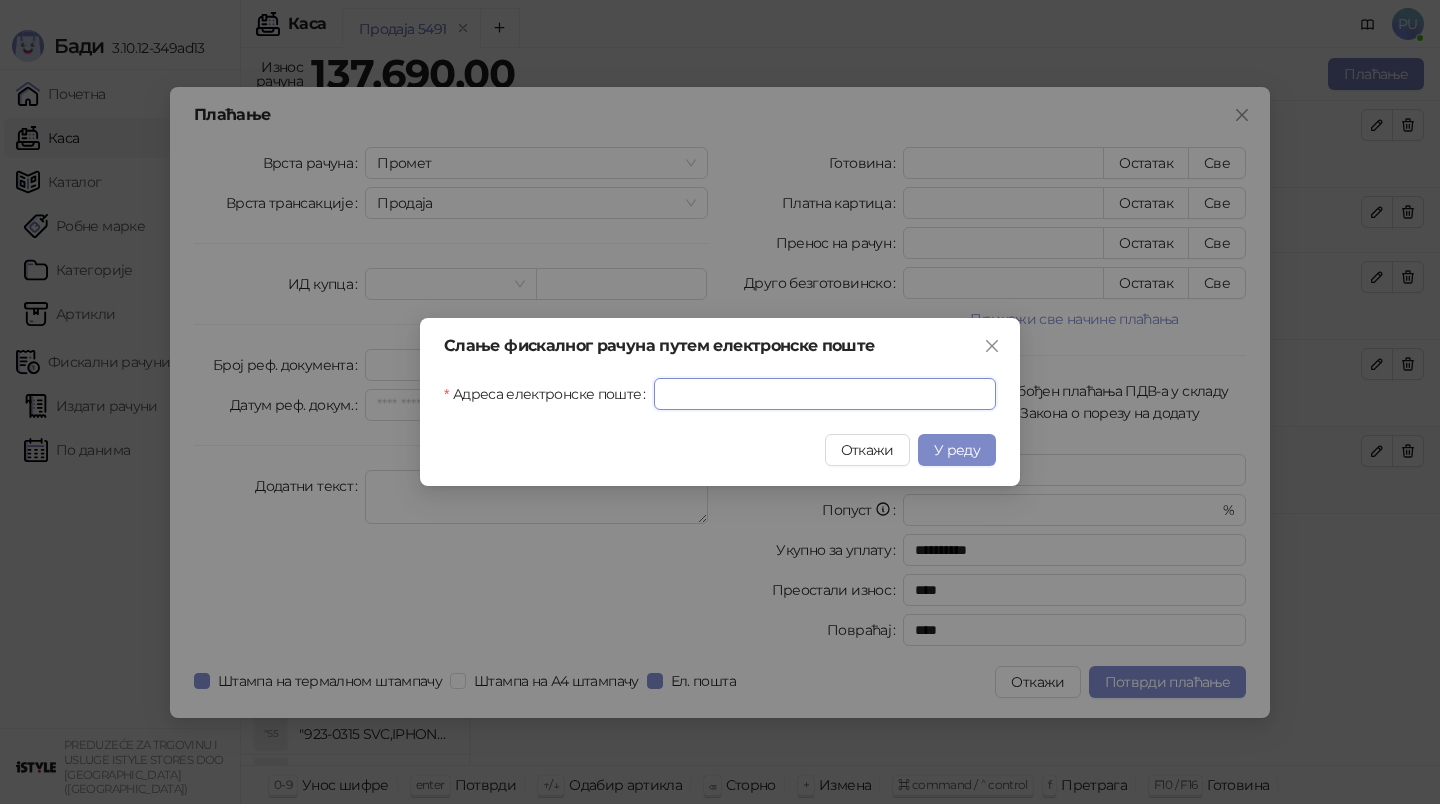 click on "Адреса електронске поште" at bounding box center (825, 394) 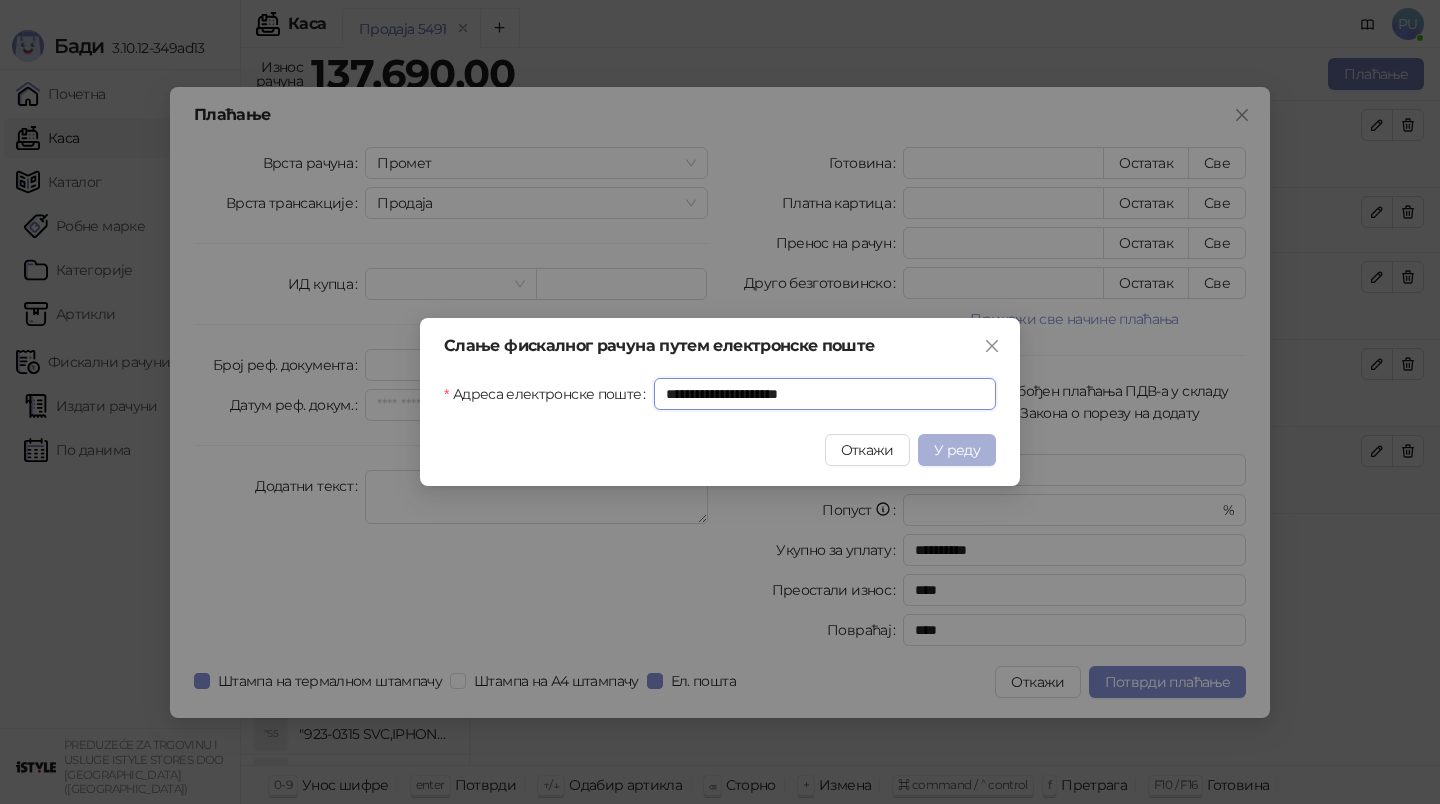 type on "**********" 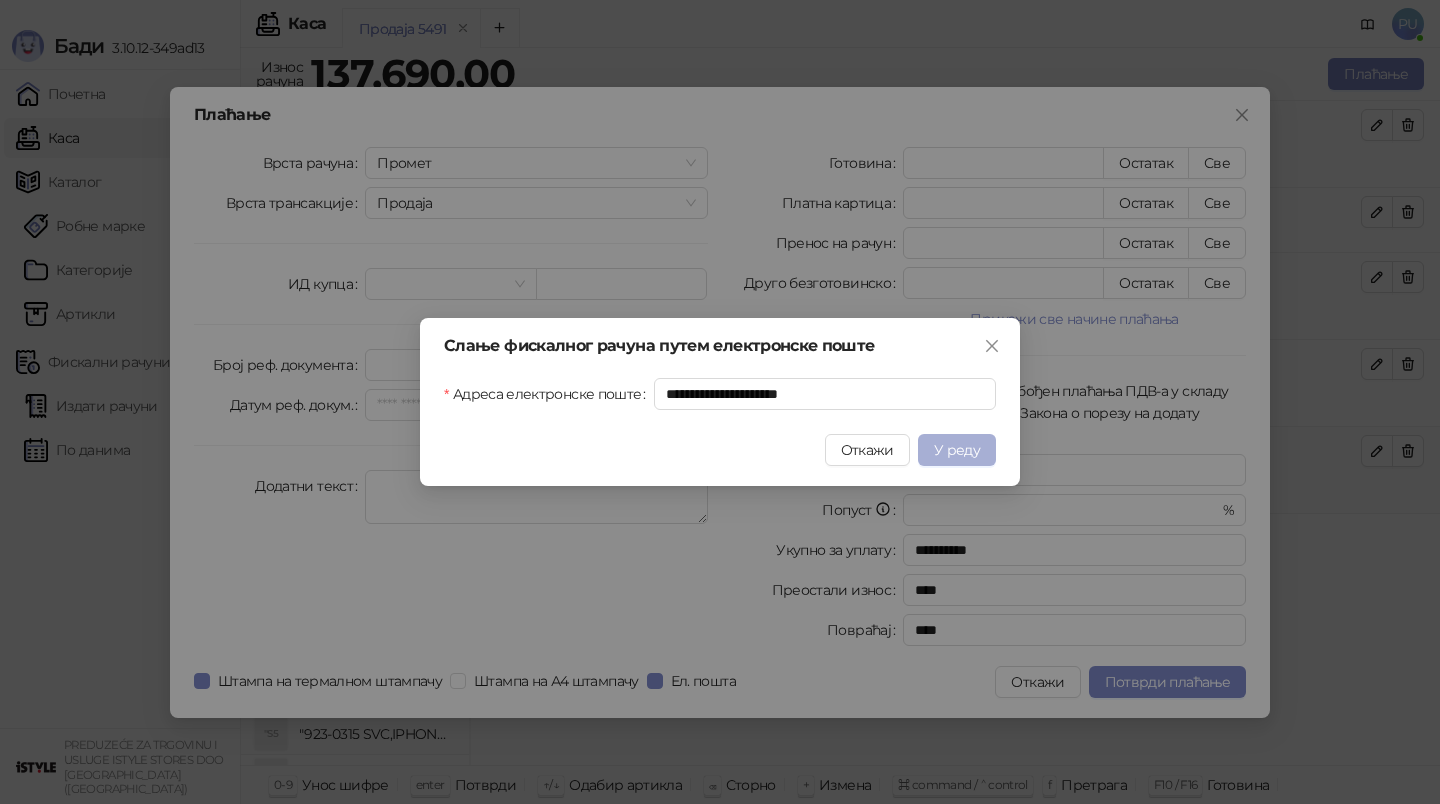 click on "У реду" at bounding box center (957, 450) 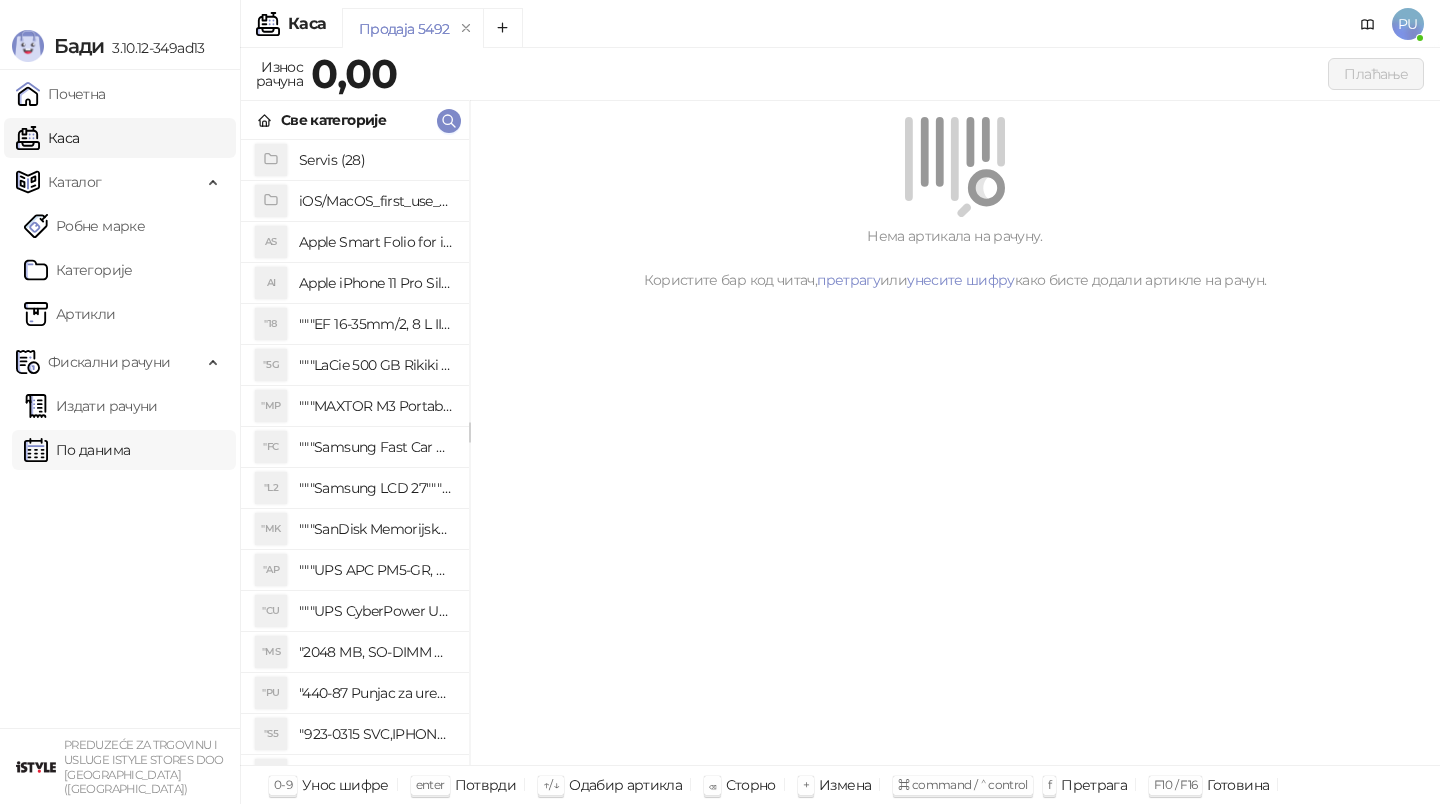 click on "По данима" at bounding box center (77, 450) 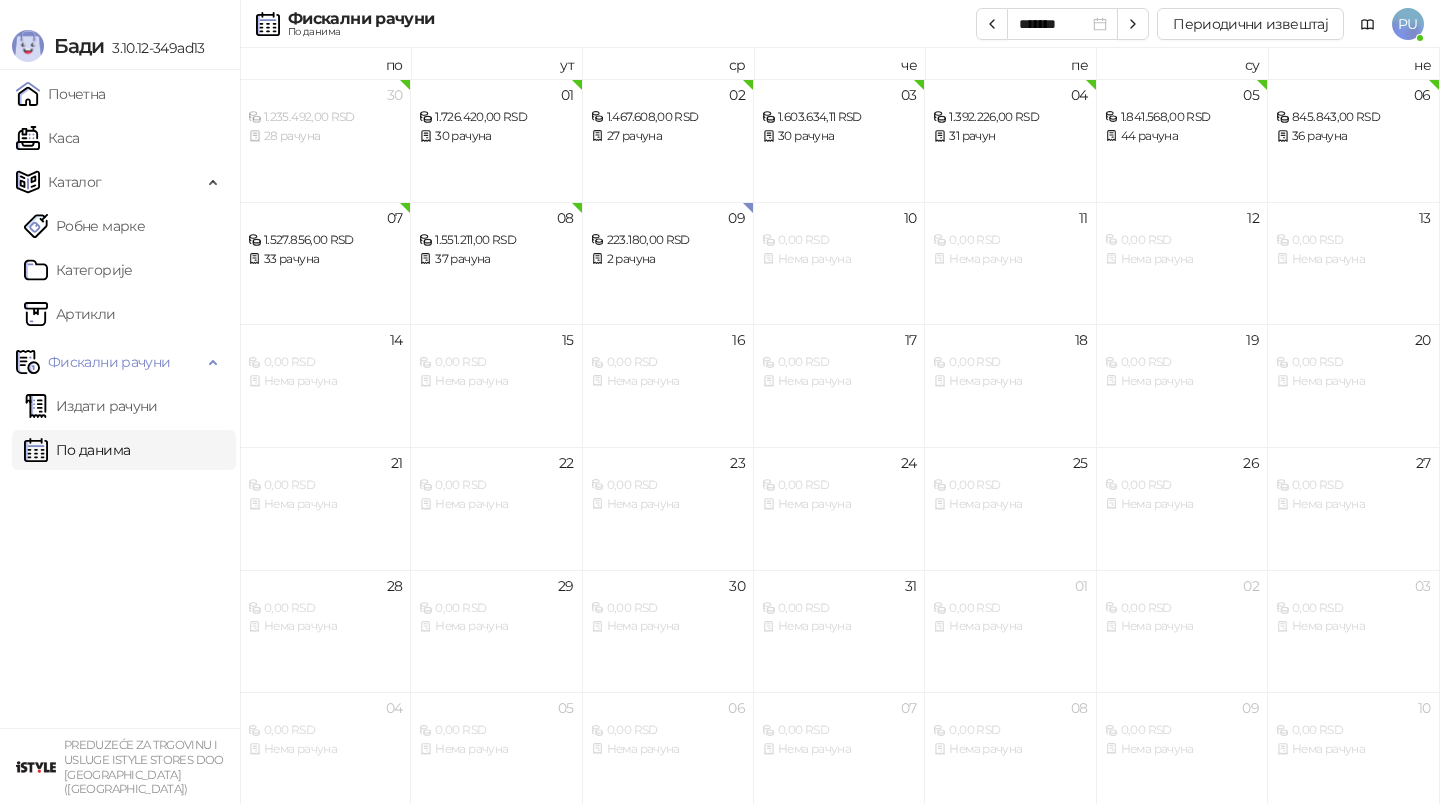 click on "PU" at bounding box center [1408, 24] 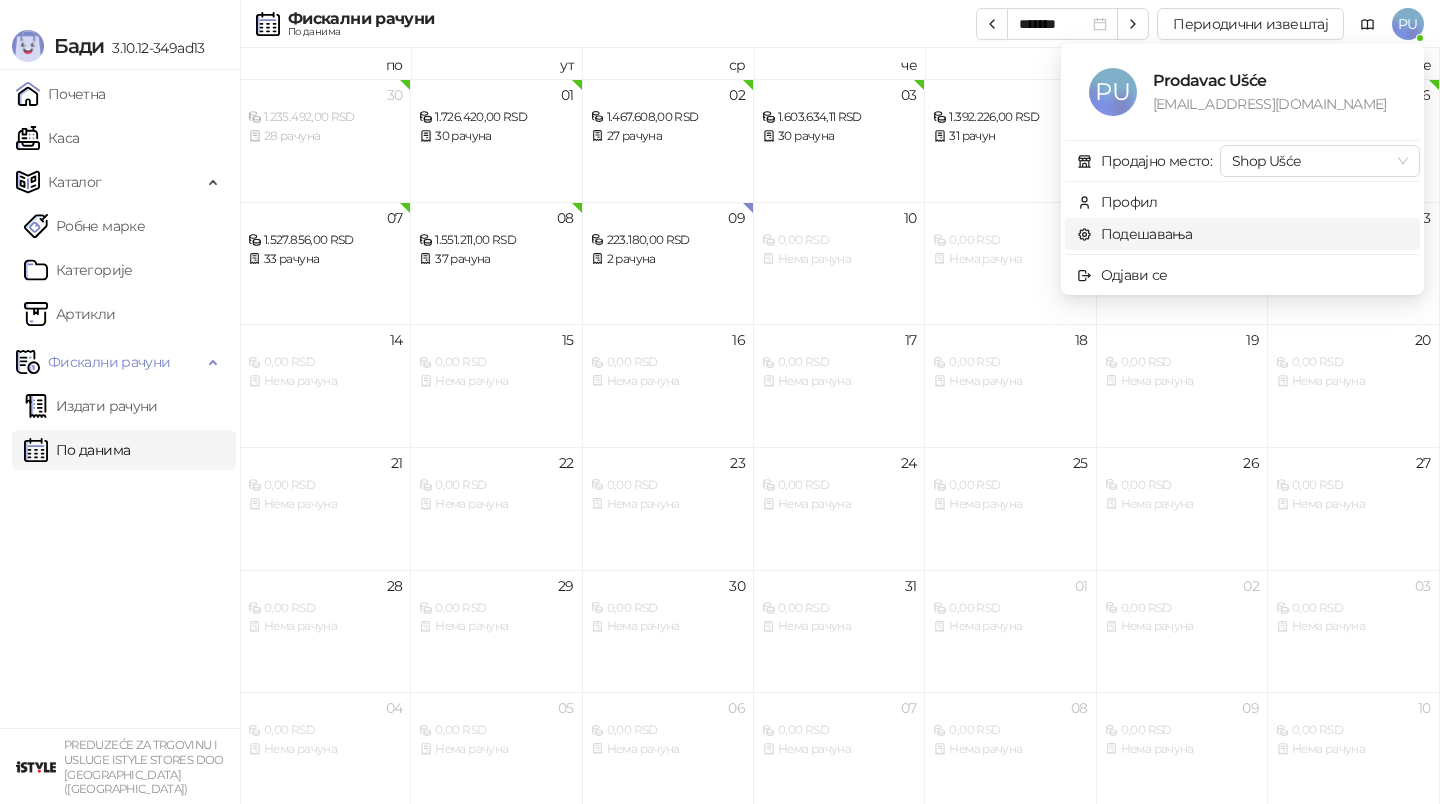 click on "Подешавања" at bounding box center [1135, 234] 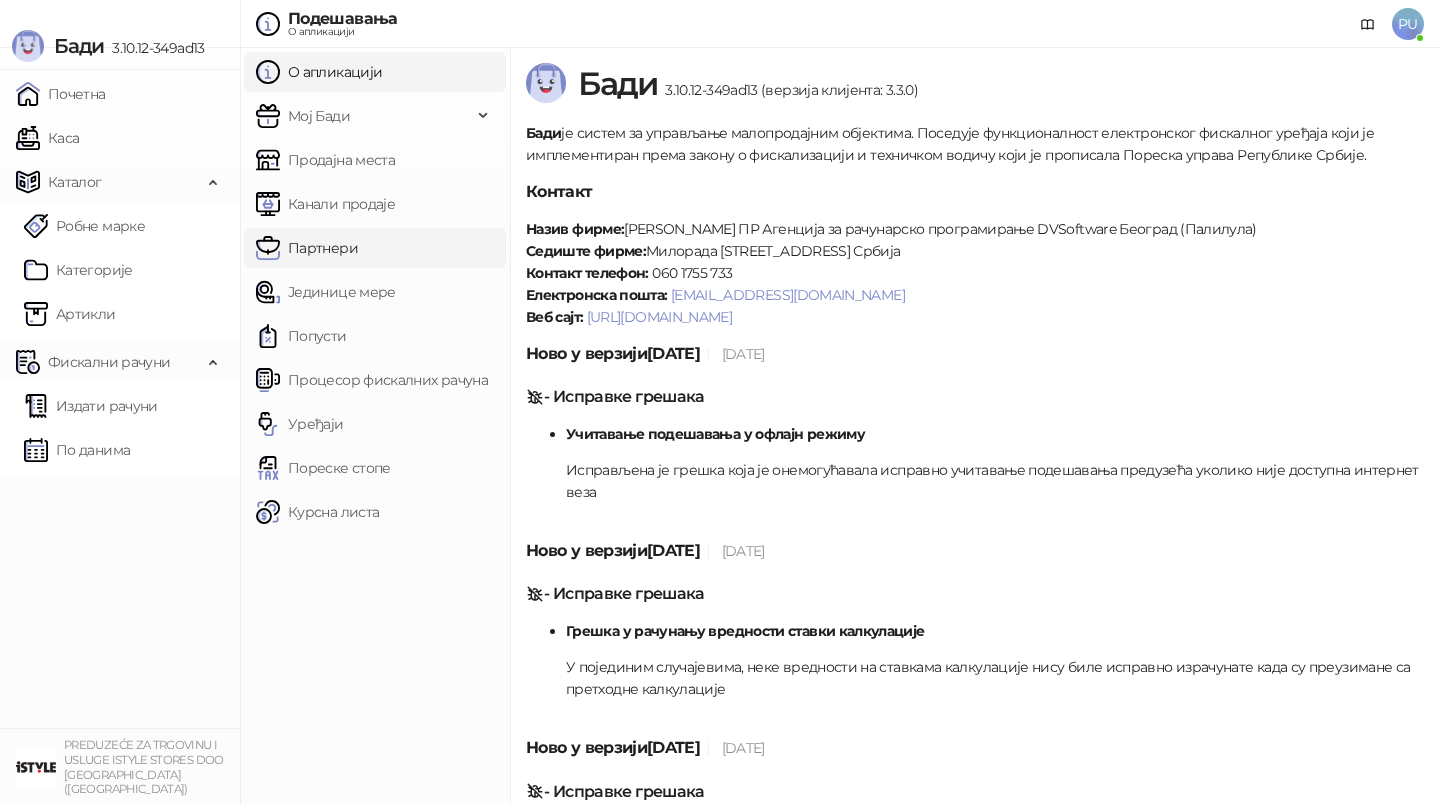 click on "Партнери" at bounding box center [307, 248] 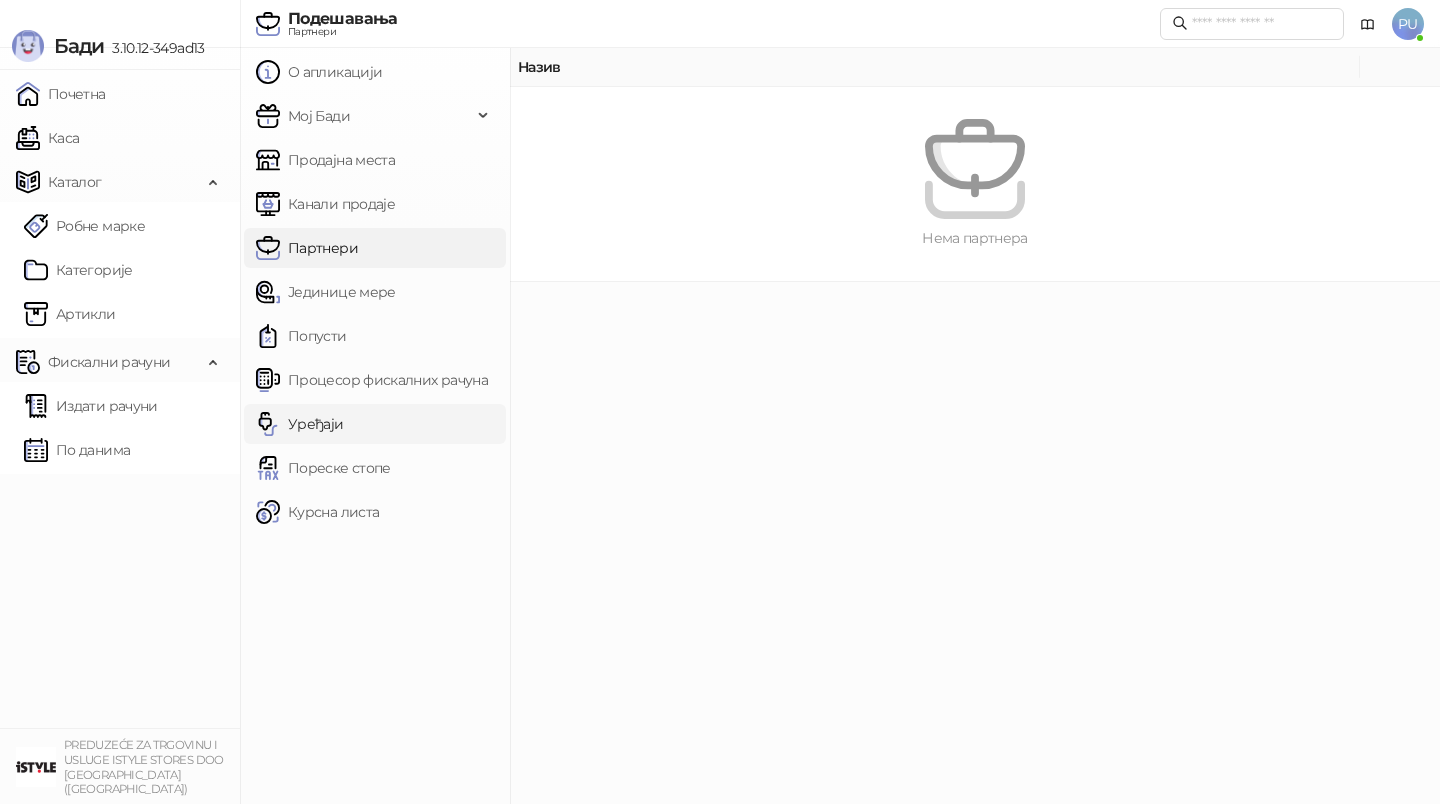 click on "Уређаји" at bounding box center [300, 424] 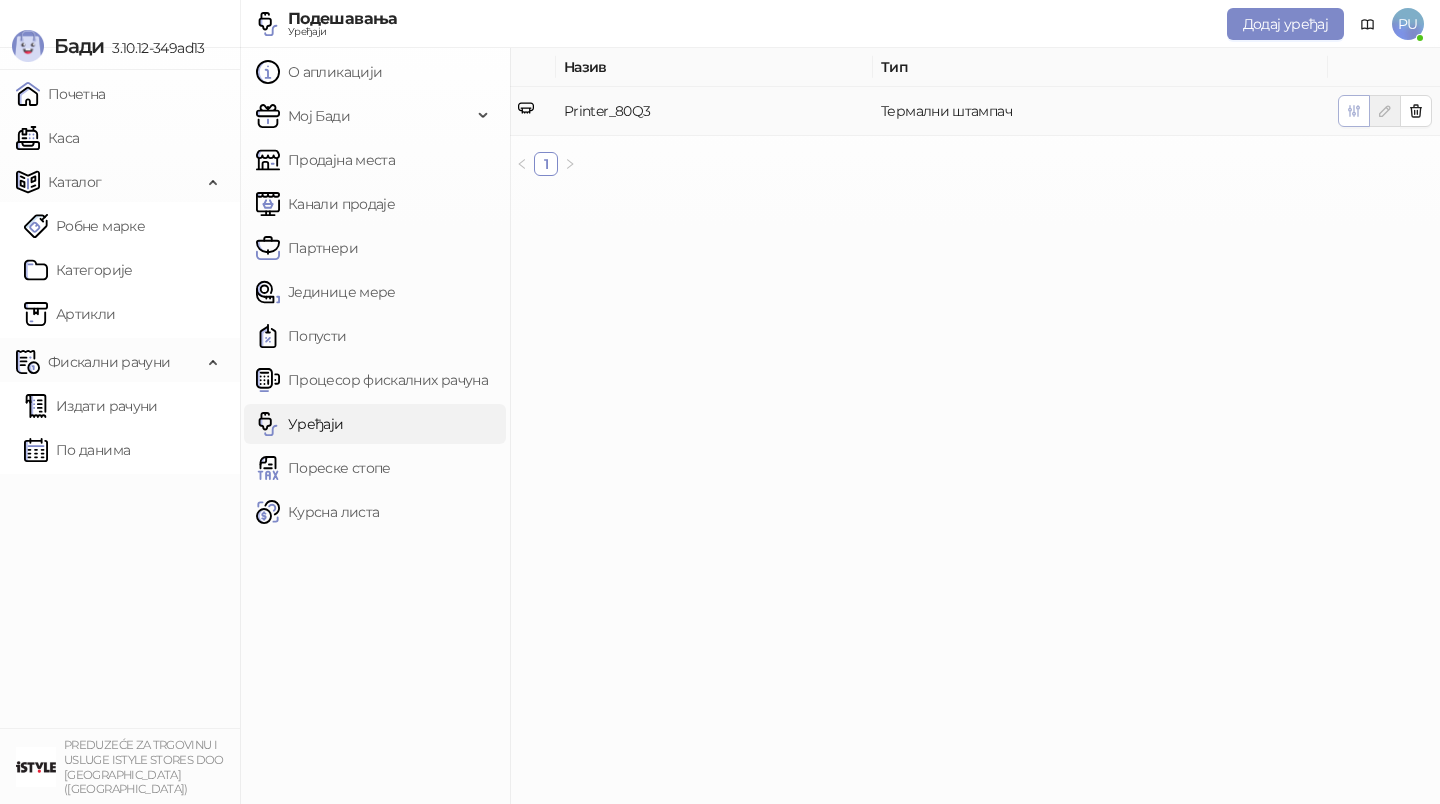 click at bounding box center [1354, 110] 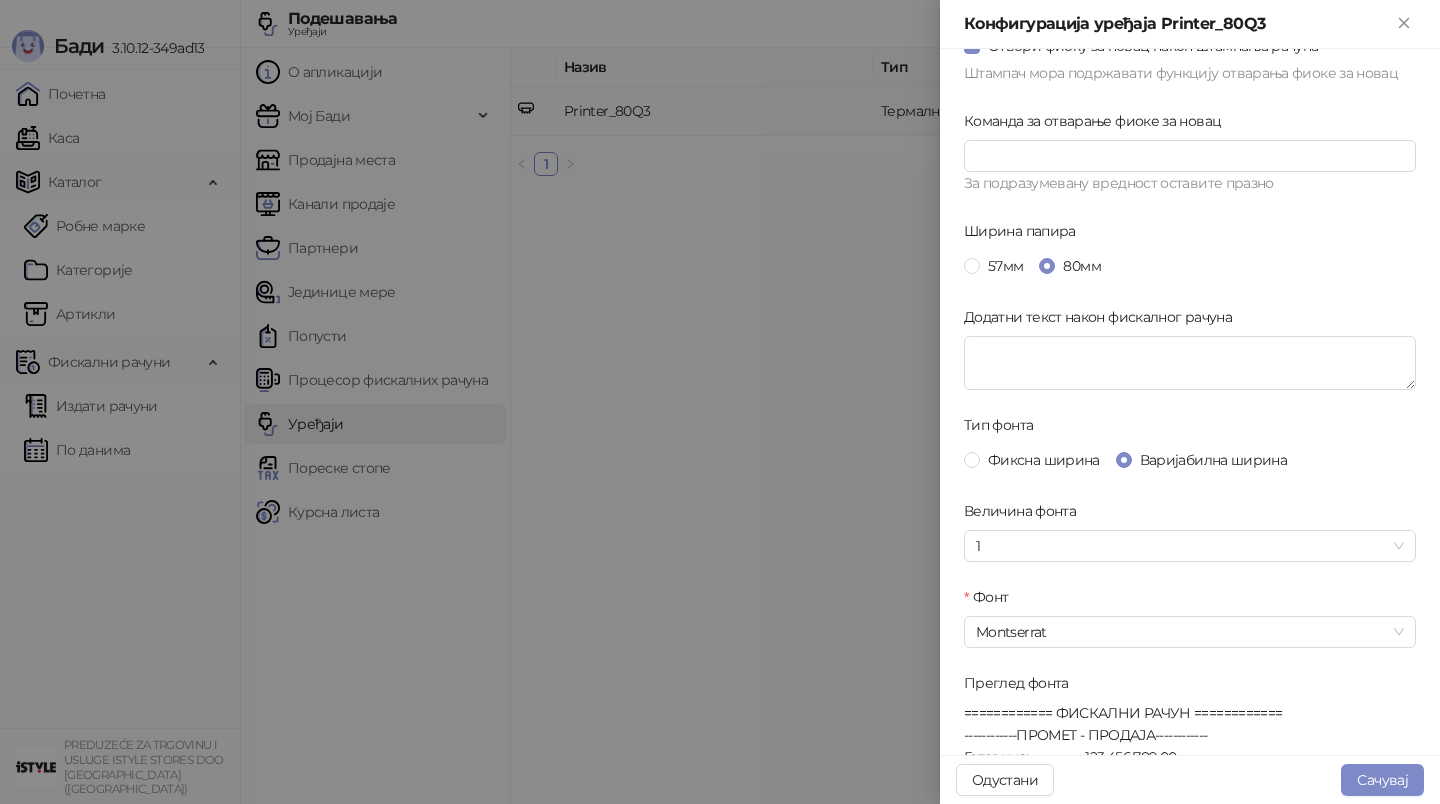 scroll, scrollTop: 186, scrollLeft: 0, axis: vertical 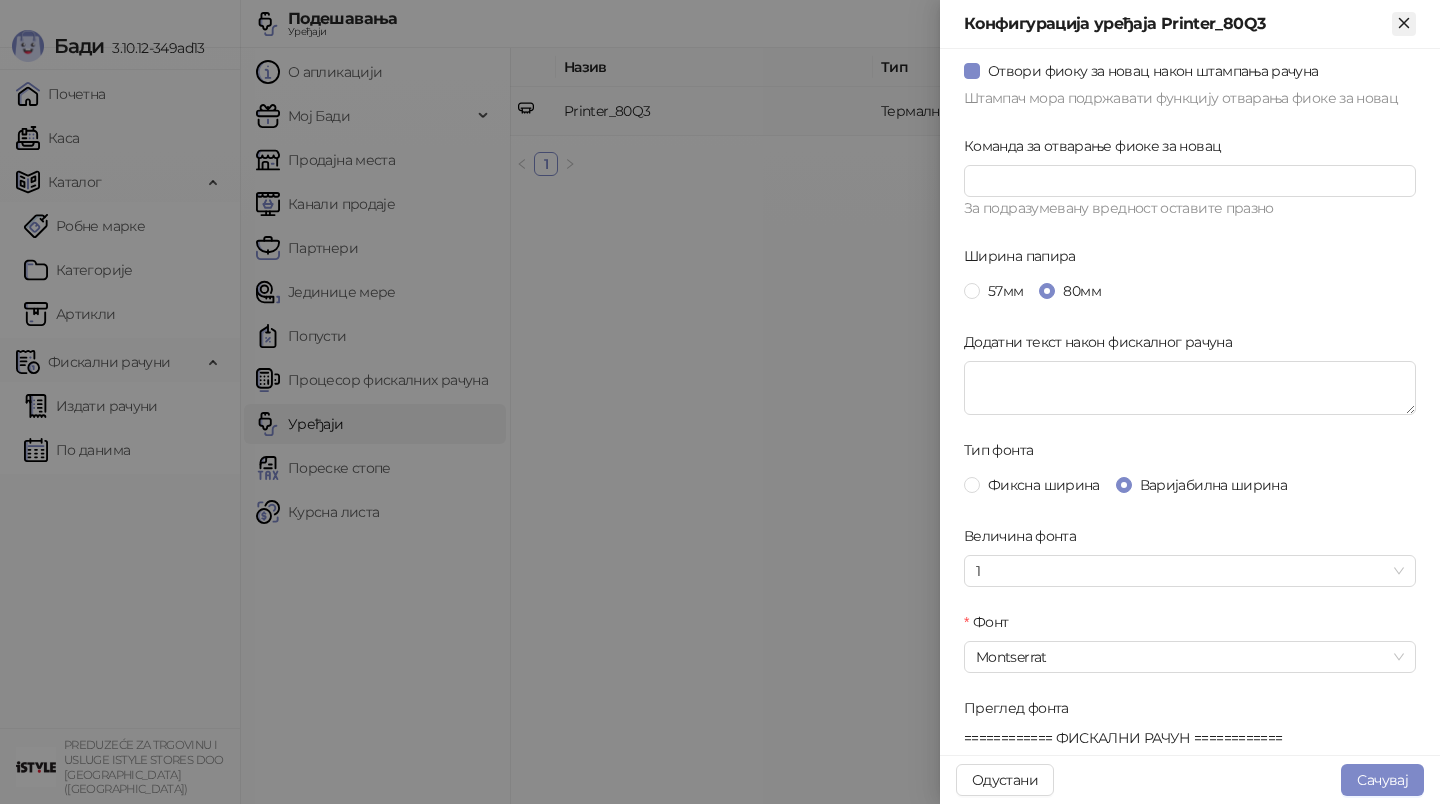 click 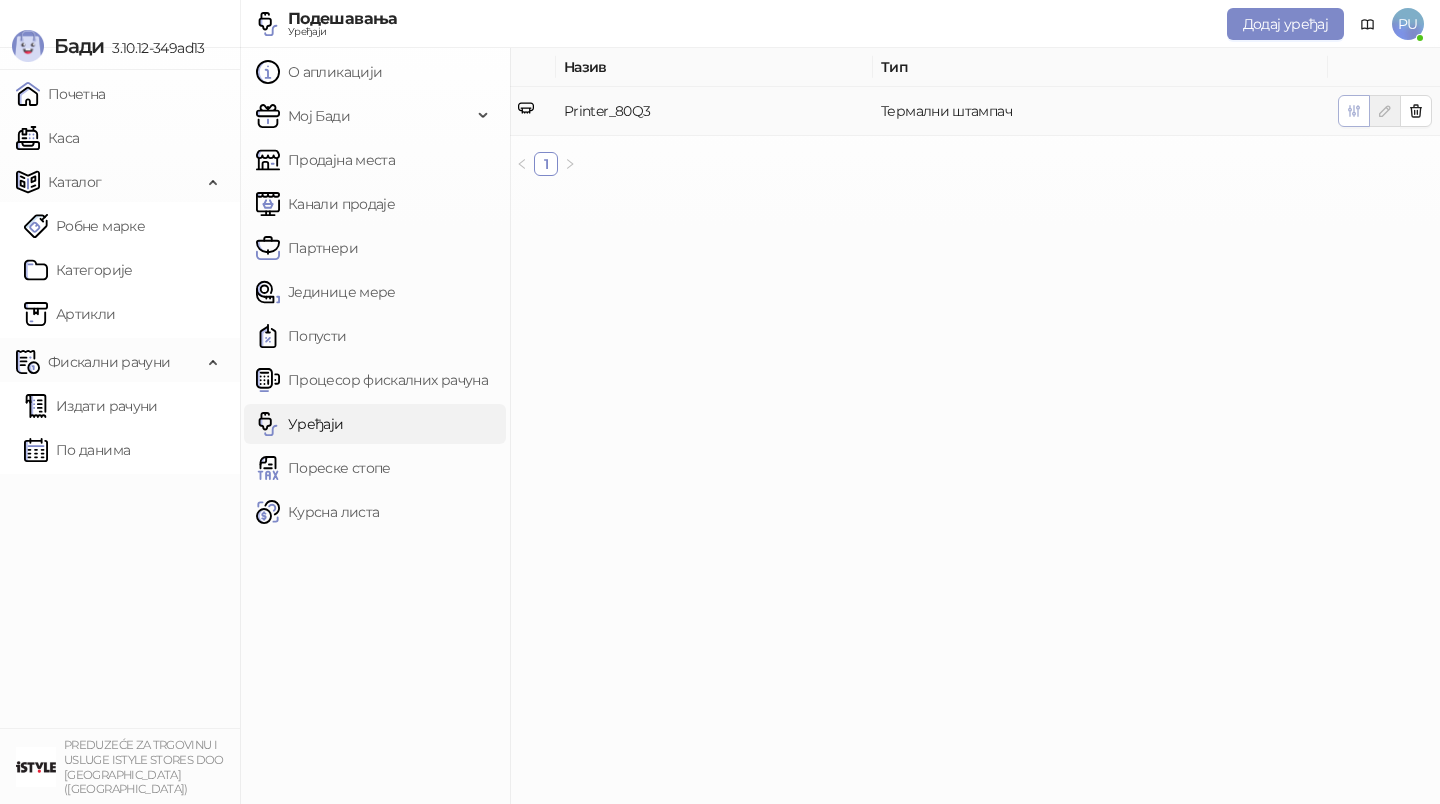 click 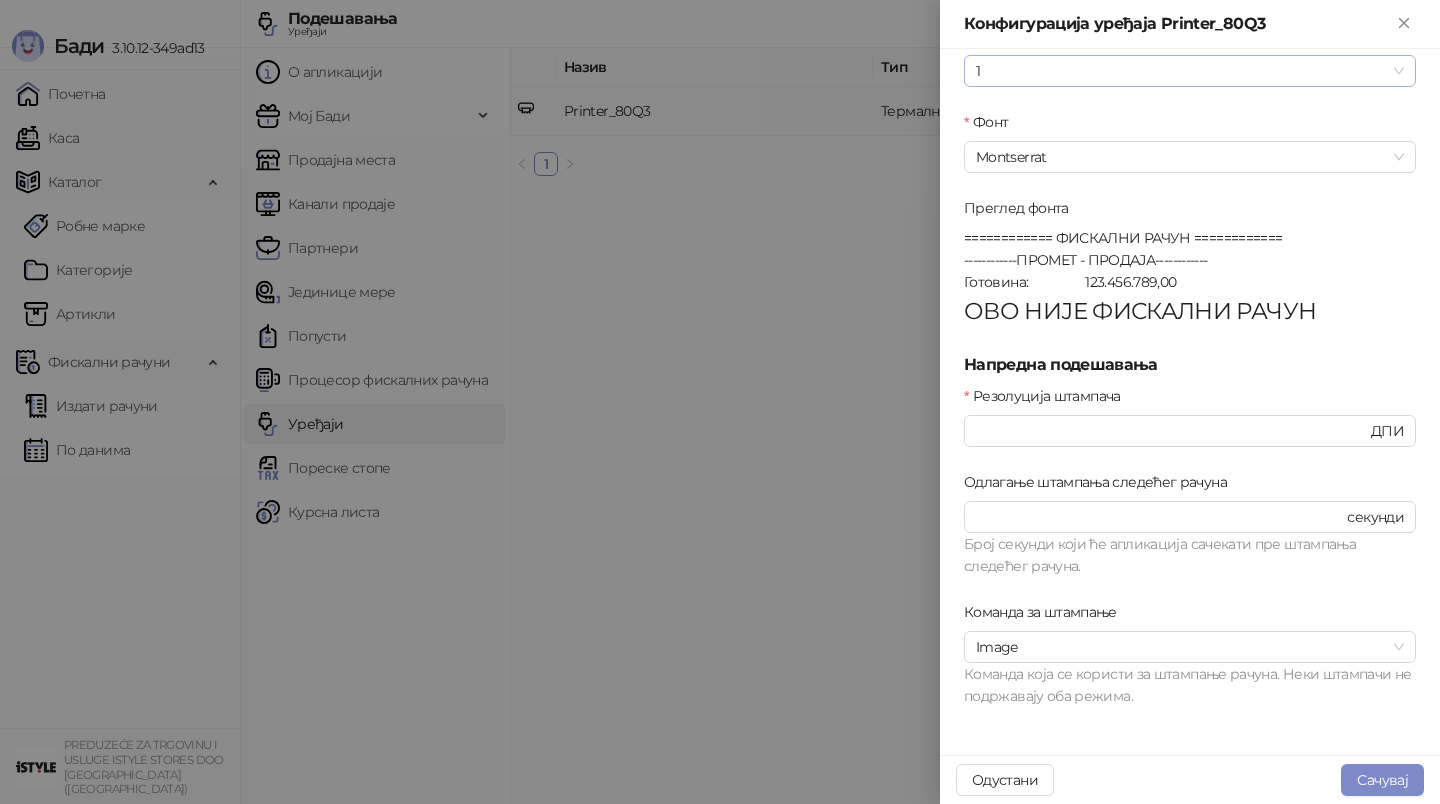 scroll, scrollTop: 572, scrollLeft: 0, axis: vertical 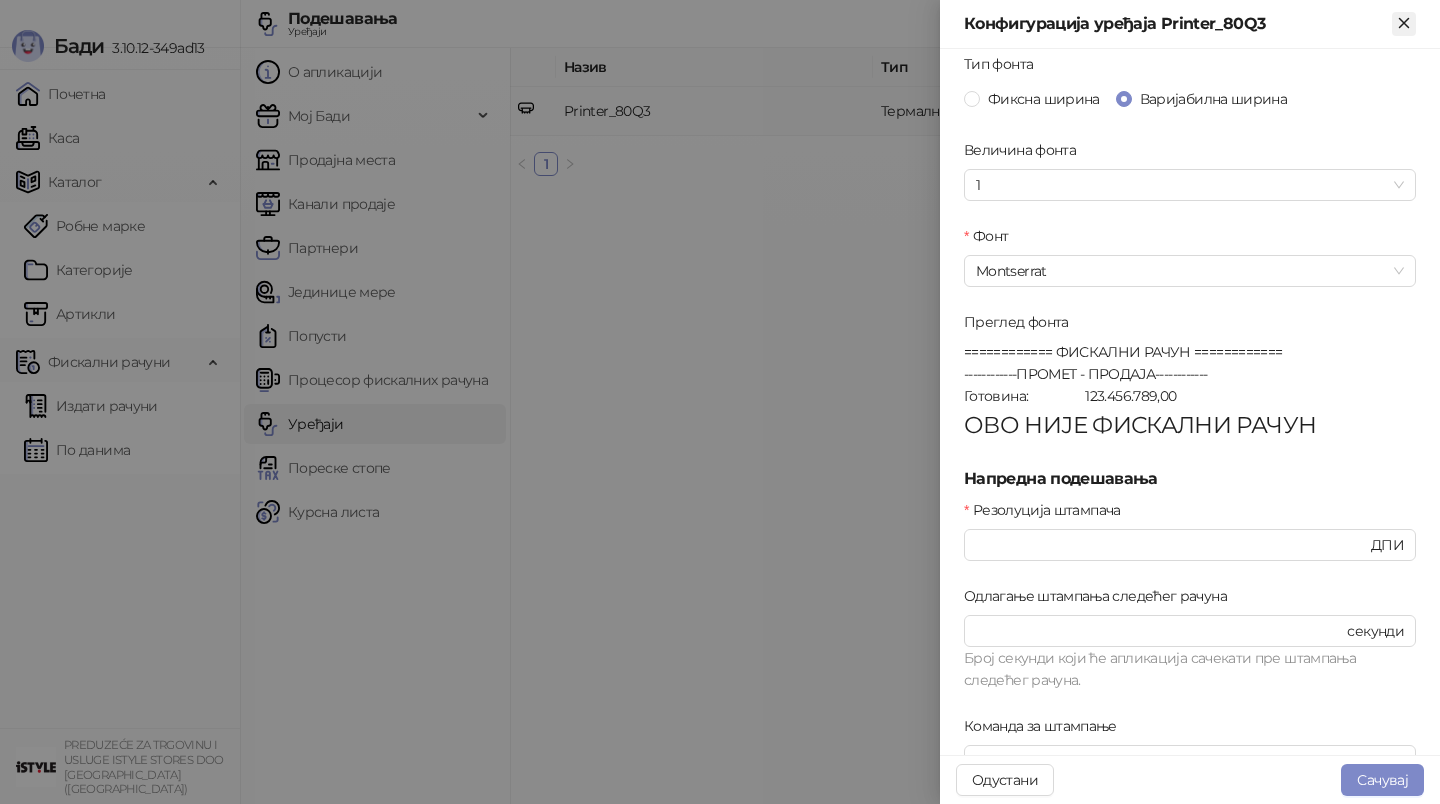 click 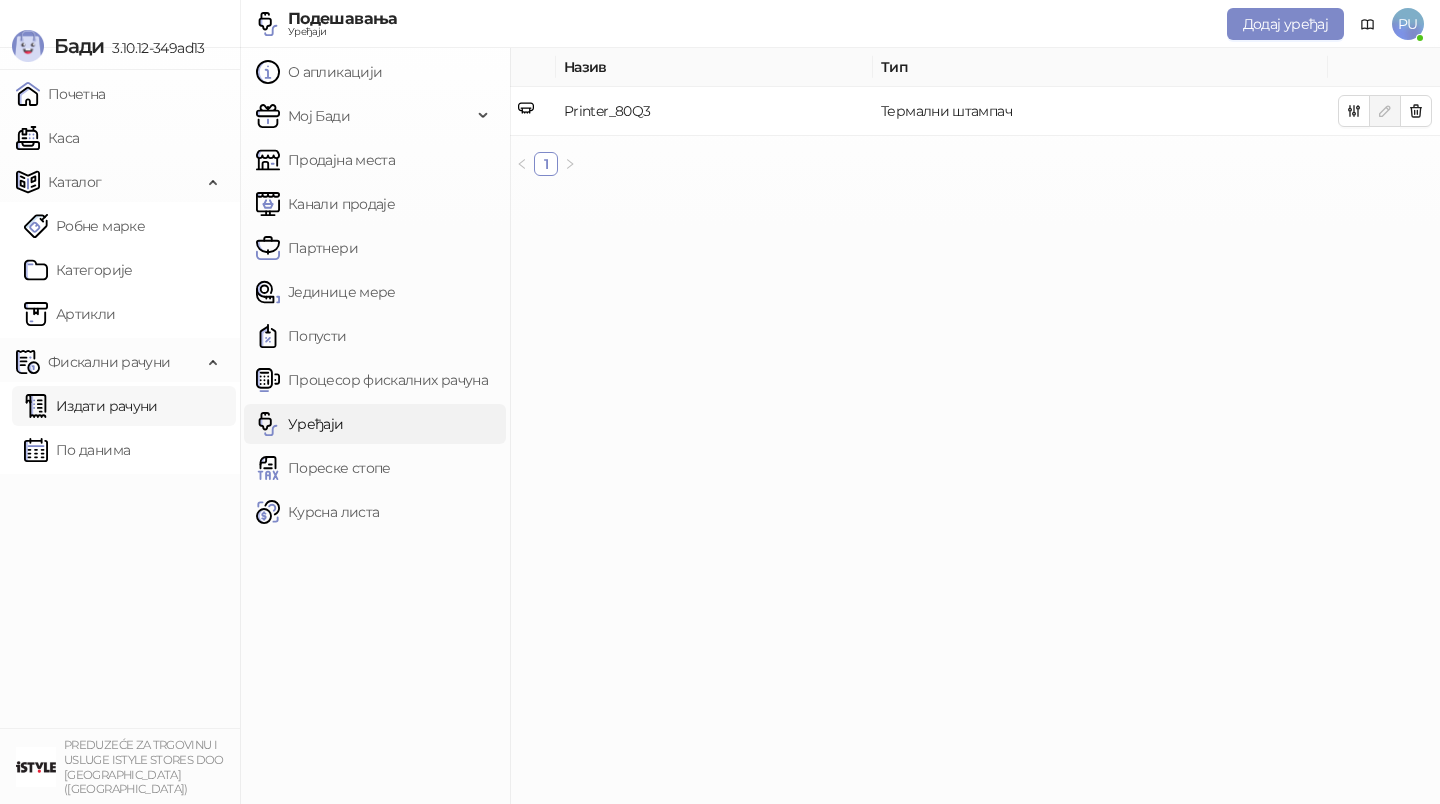 click on "Издати рачуни" at bounding box center (91, 406) 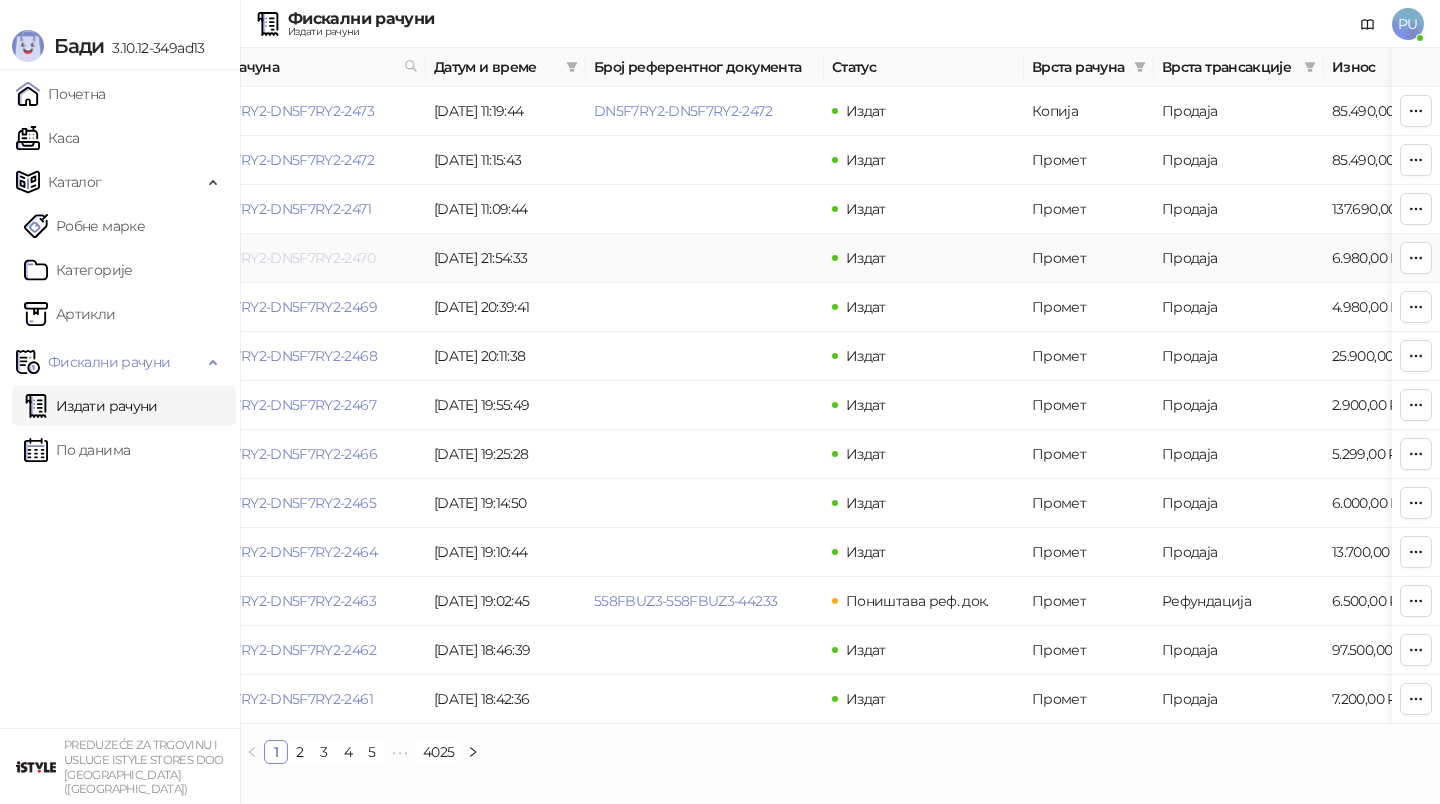 scroll, scrollTop: 0, scrollLeft: 0, axis: both 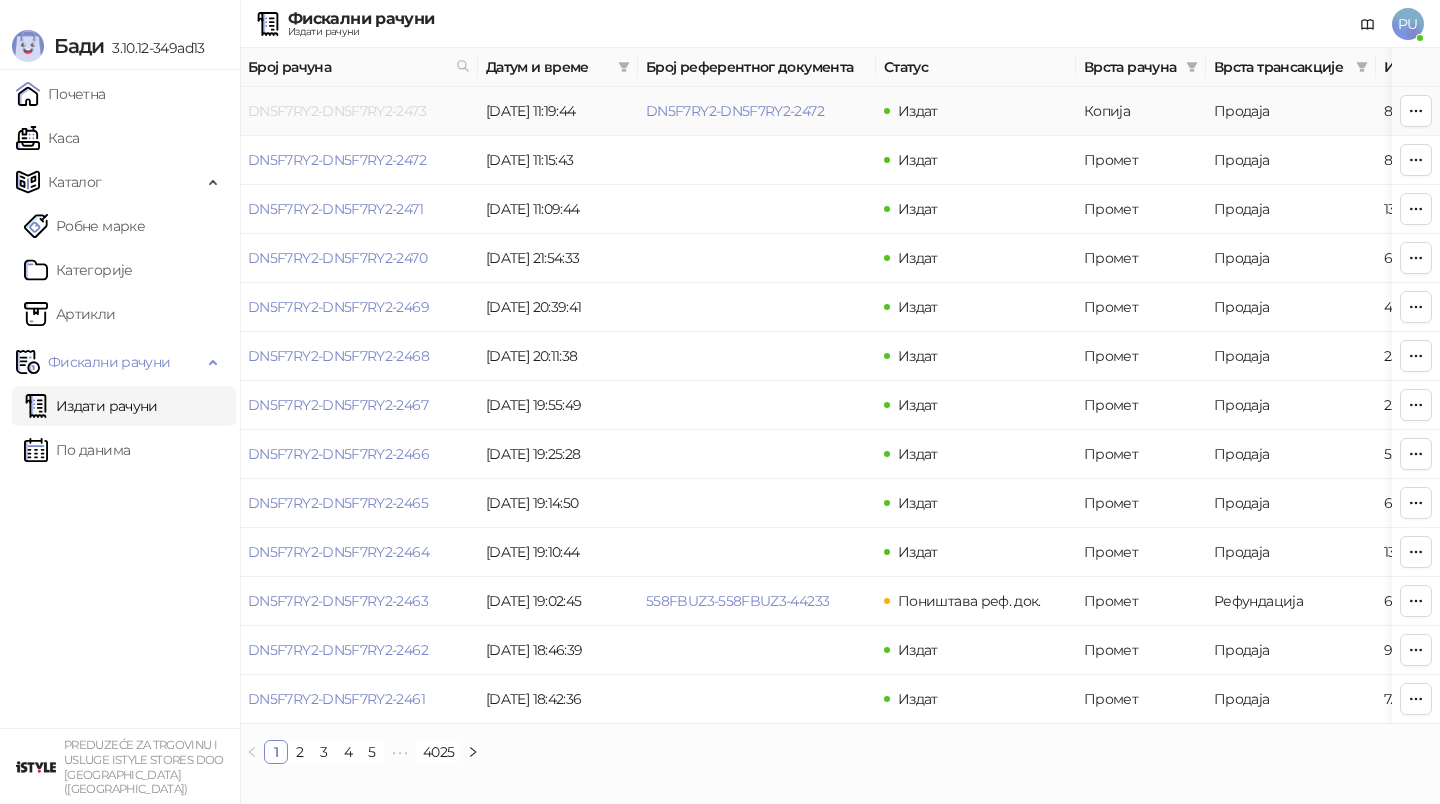 click on "DN5F7RY2-DN5F7RY2-2473" at bounding box center [337, 111] 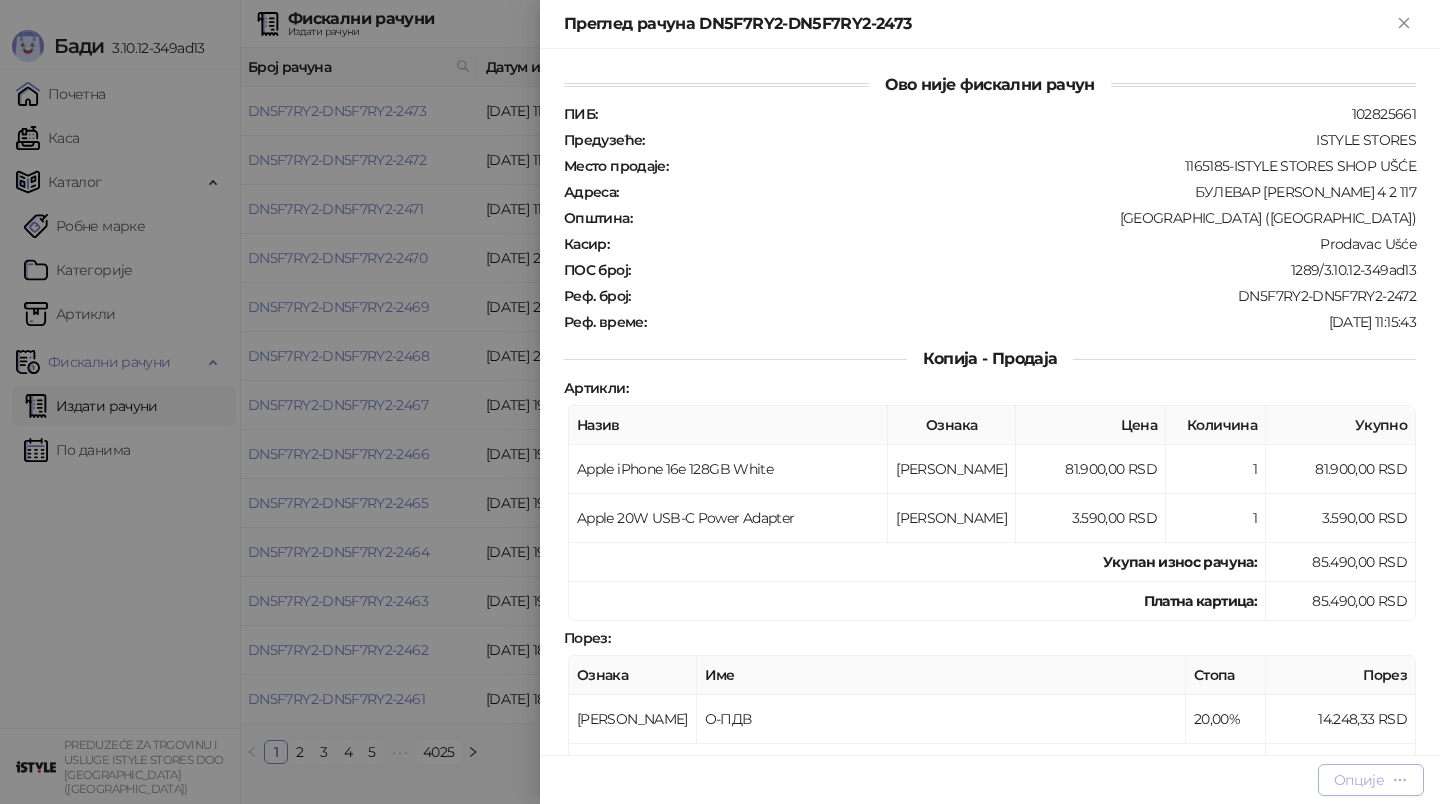 click on "Опције" at bounding box center [1359, 780] 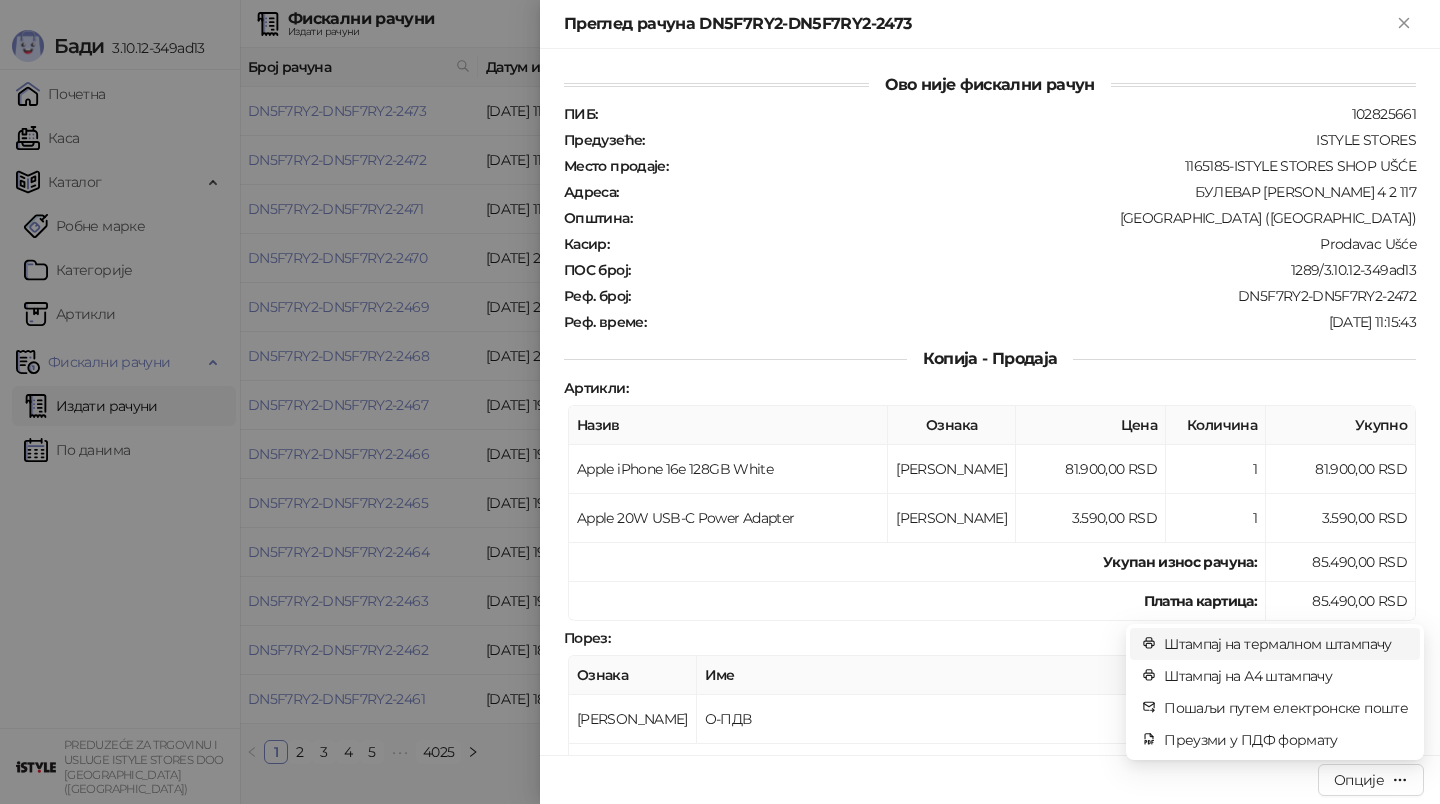 click on "Штампај на термалном штампачу" at bounding box center [1286, 644] 